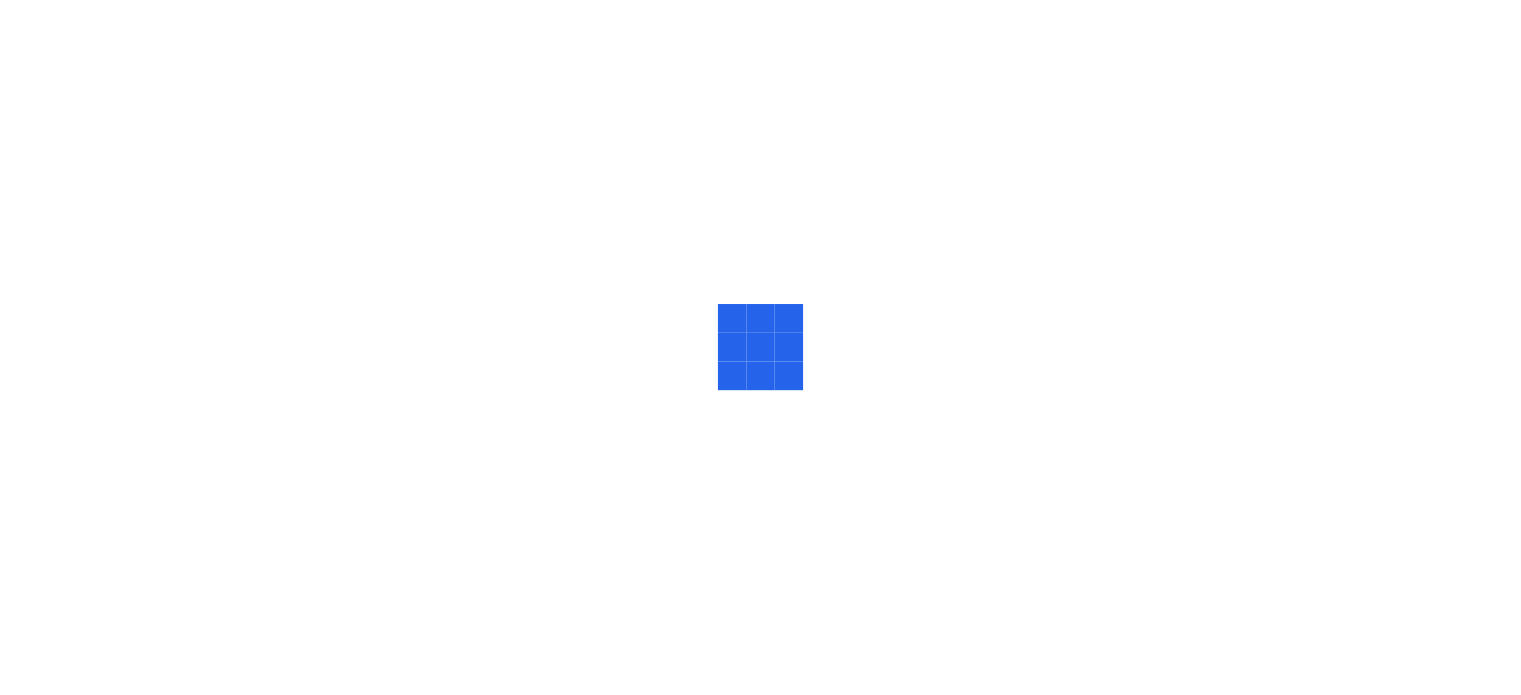 scroll, scrollTop: 0, scrollLeft: 0, axis: both 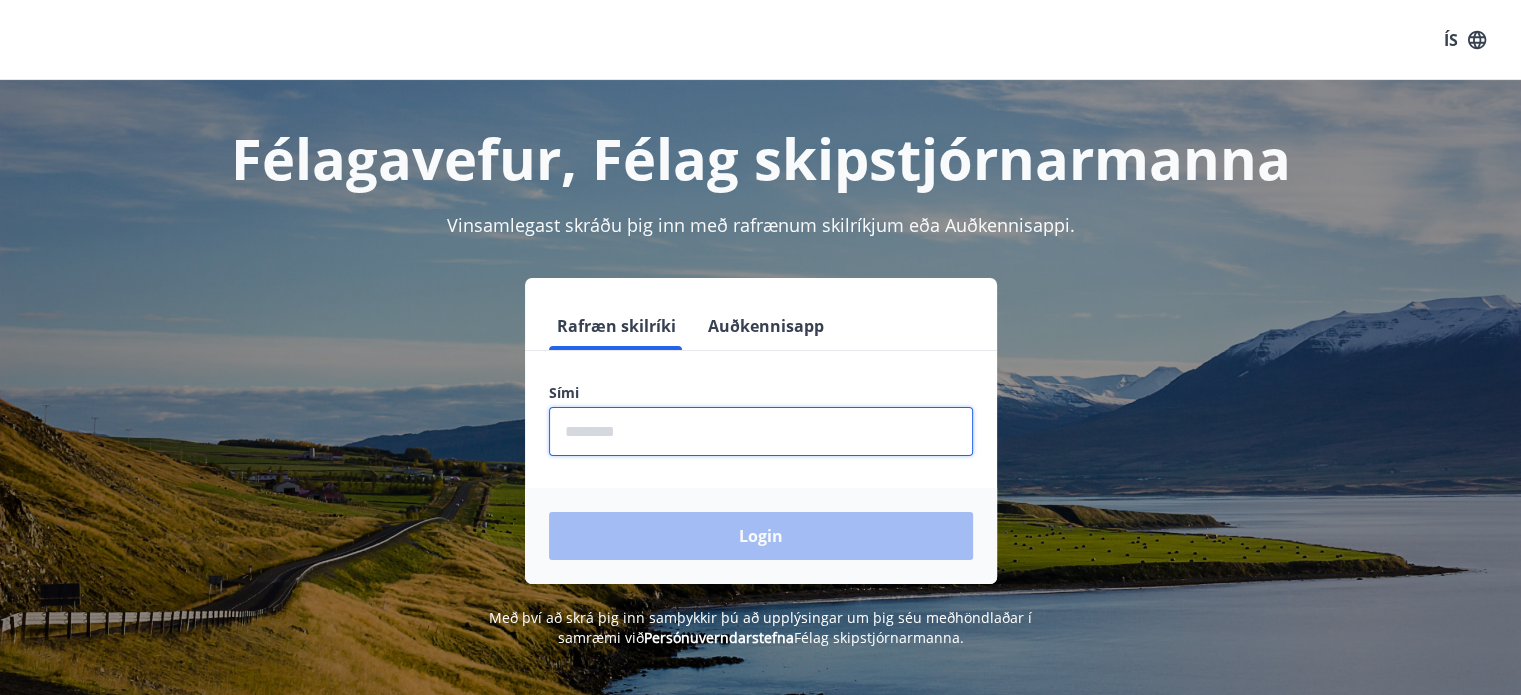 click at bounding box center (761, 431) 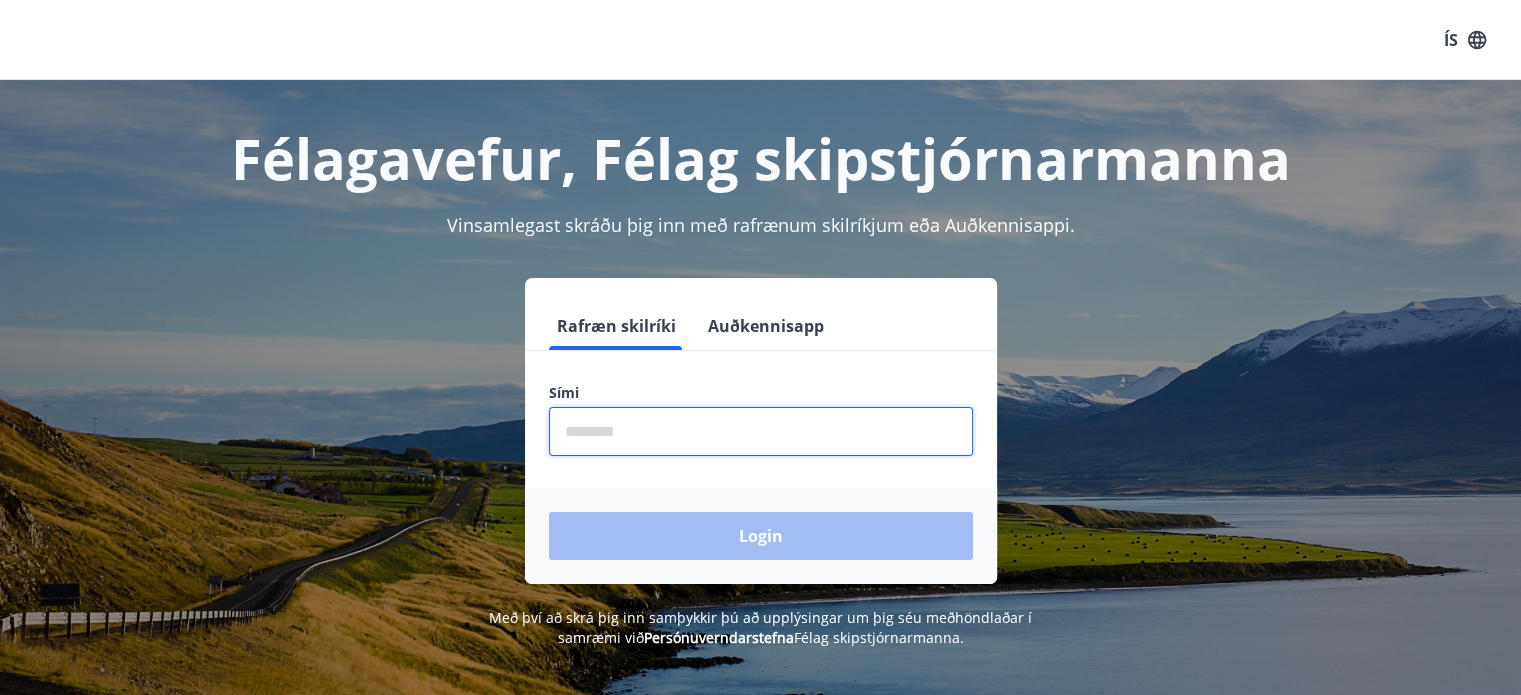 type on "********" 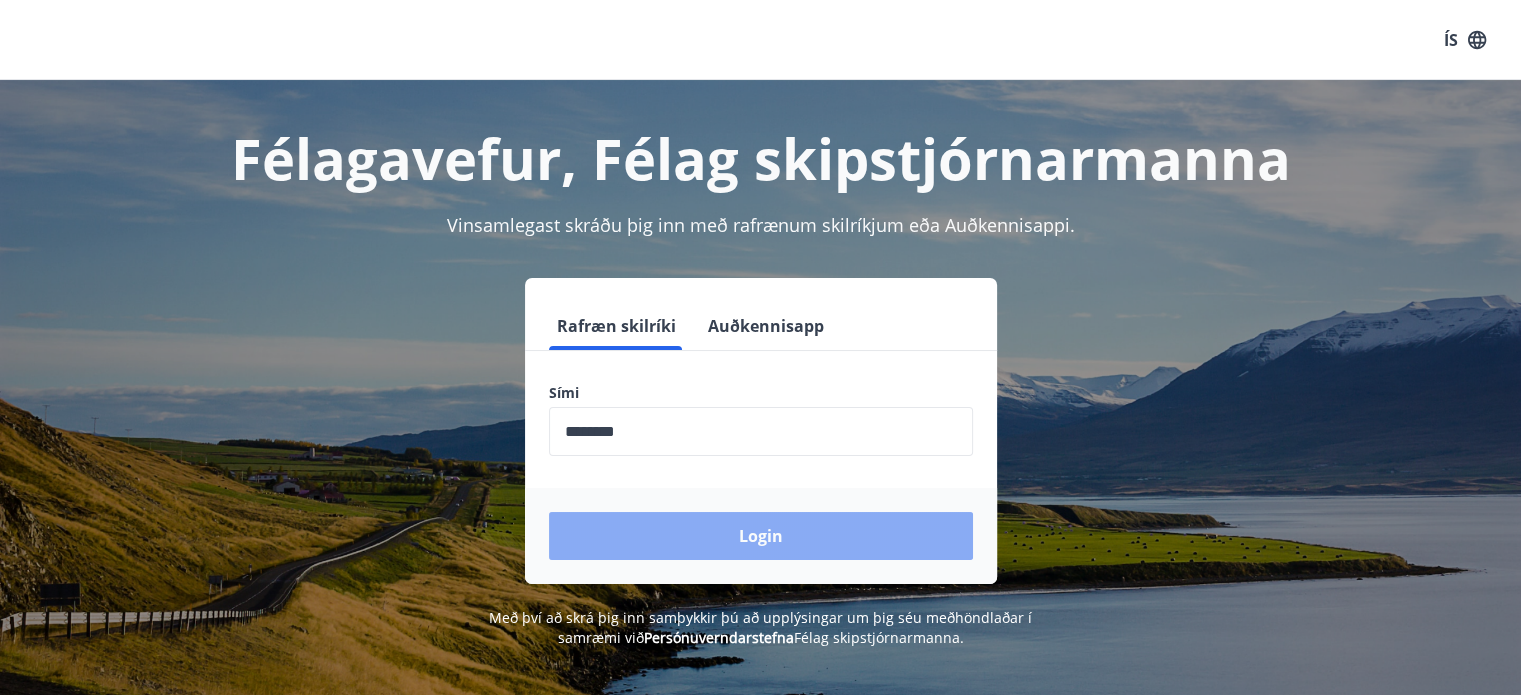 click on "Login" at bounding box center [761, 536] 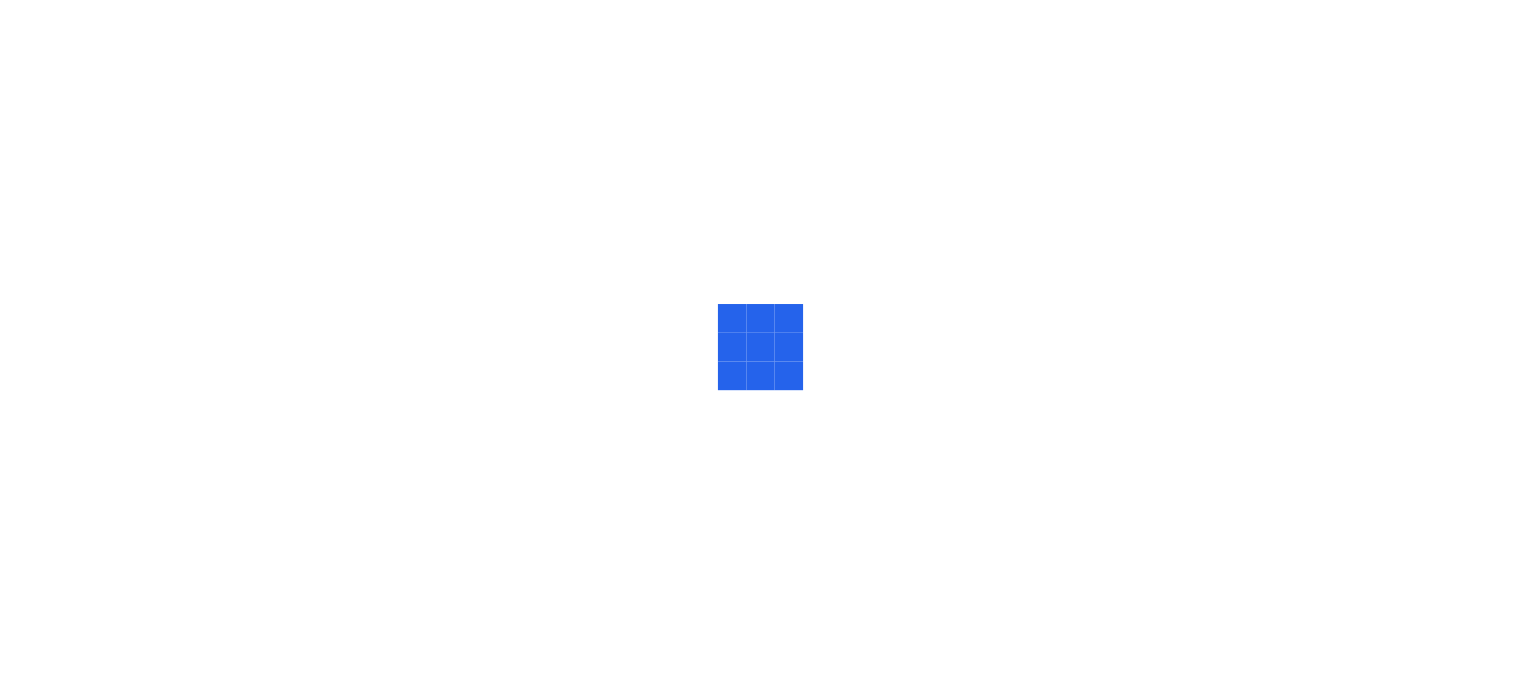 scroll, scrollTop: 0, scrollLeft: 0, axis: both 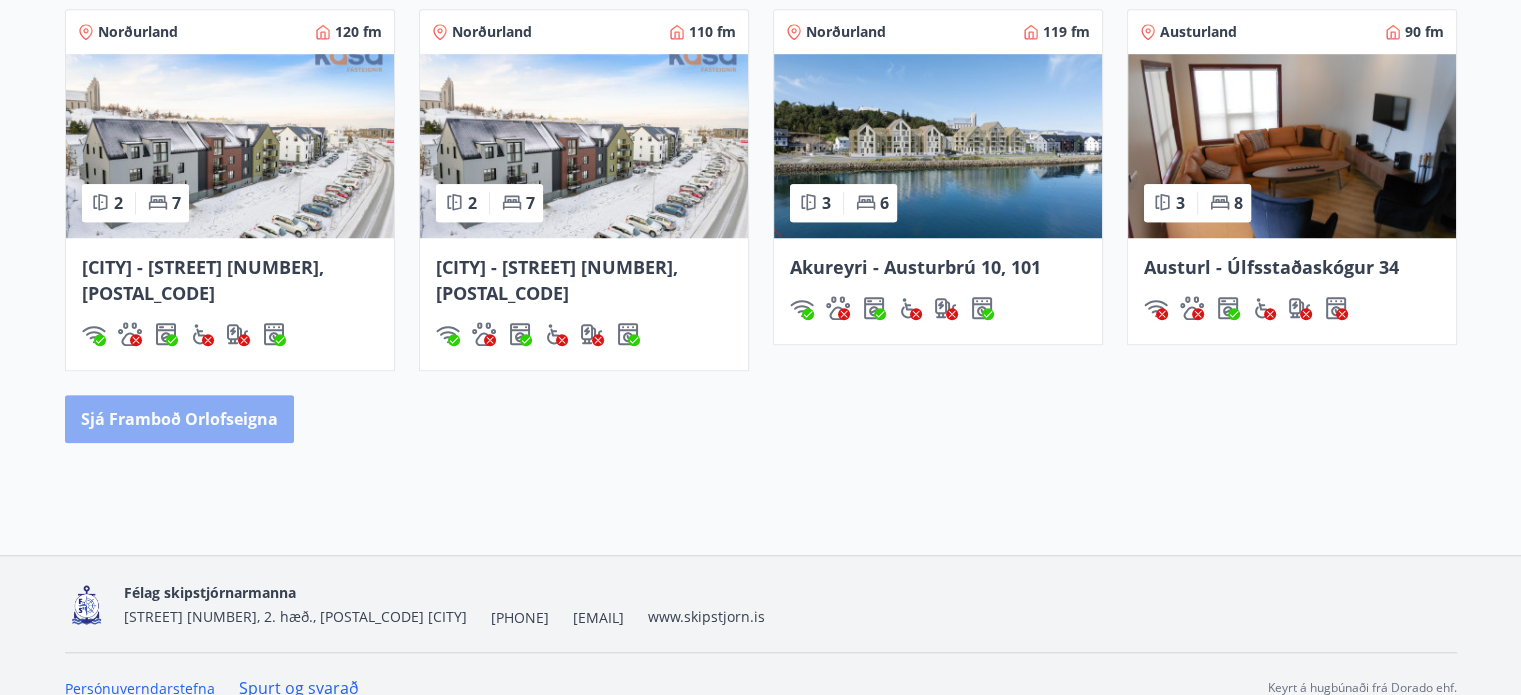 click on "Sjá framboð orlofseigna" at bounding box center [179, 419] 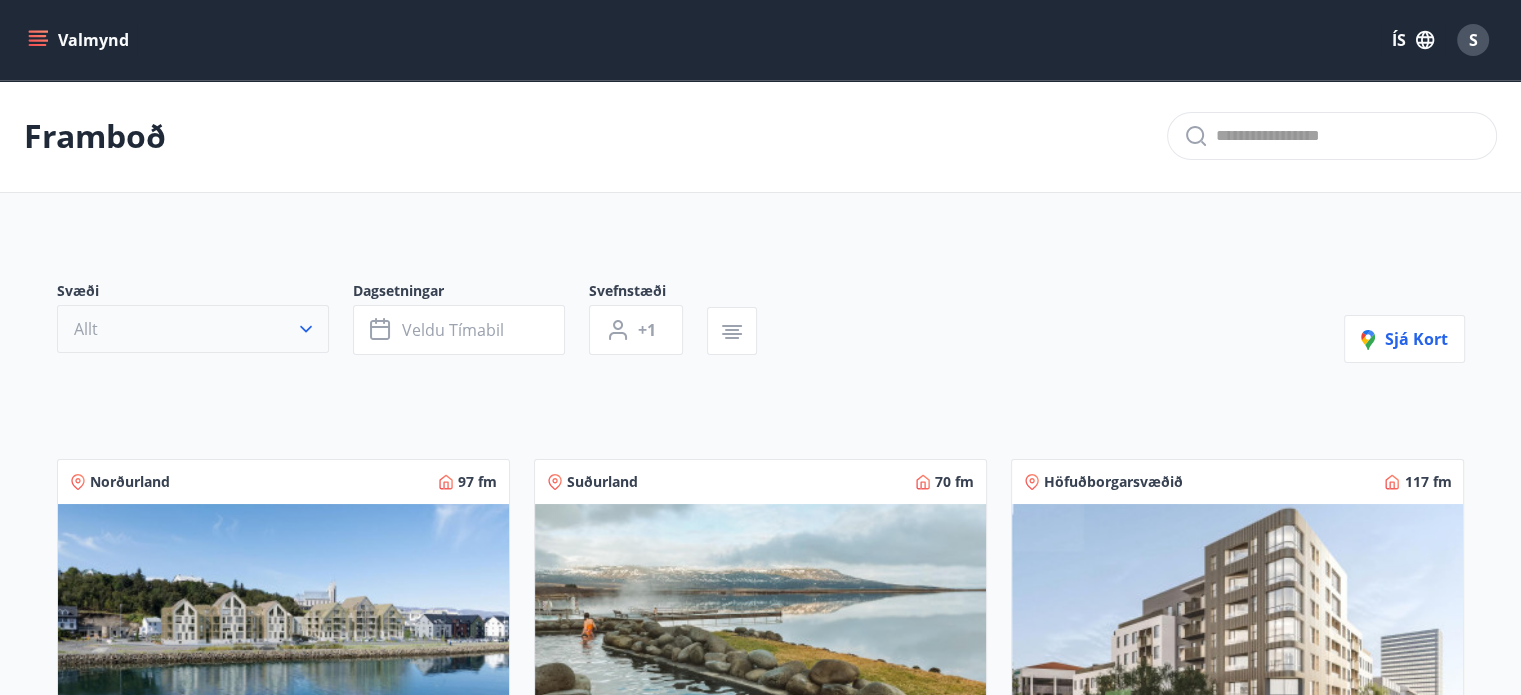click 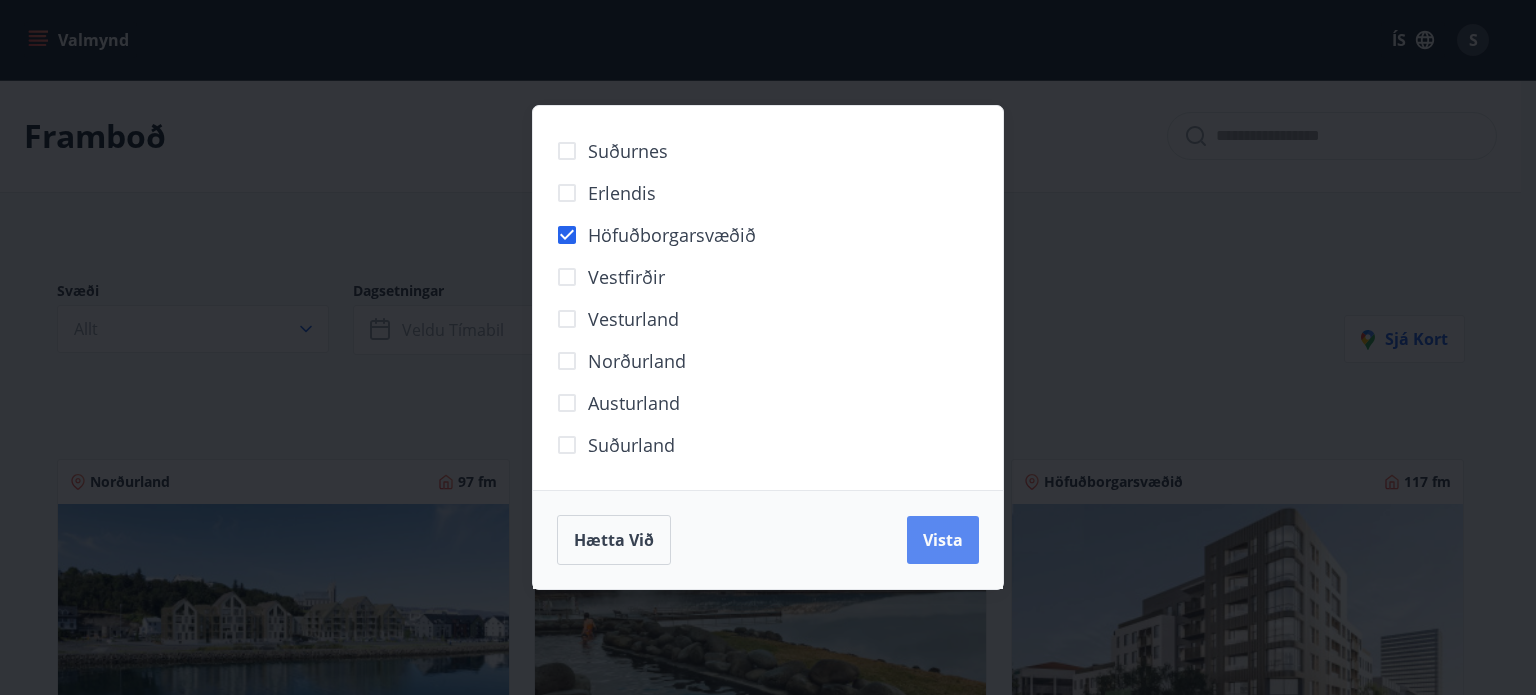 click on "Vista" at bounding box center [943, 540] 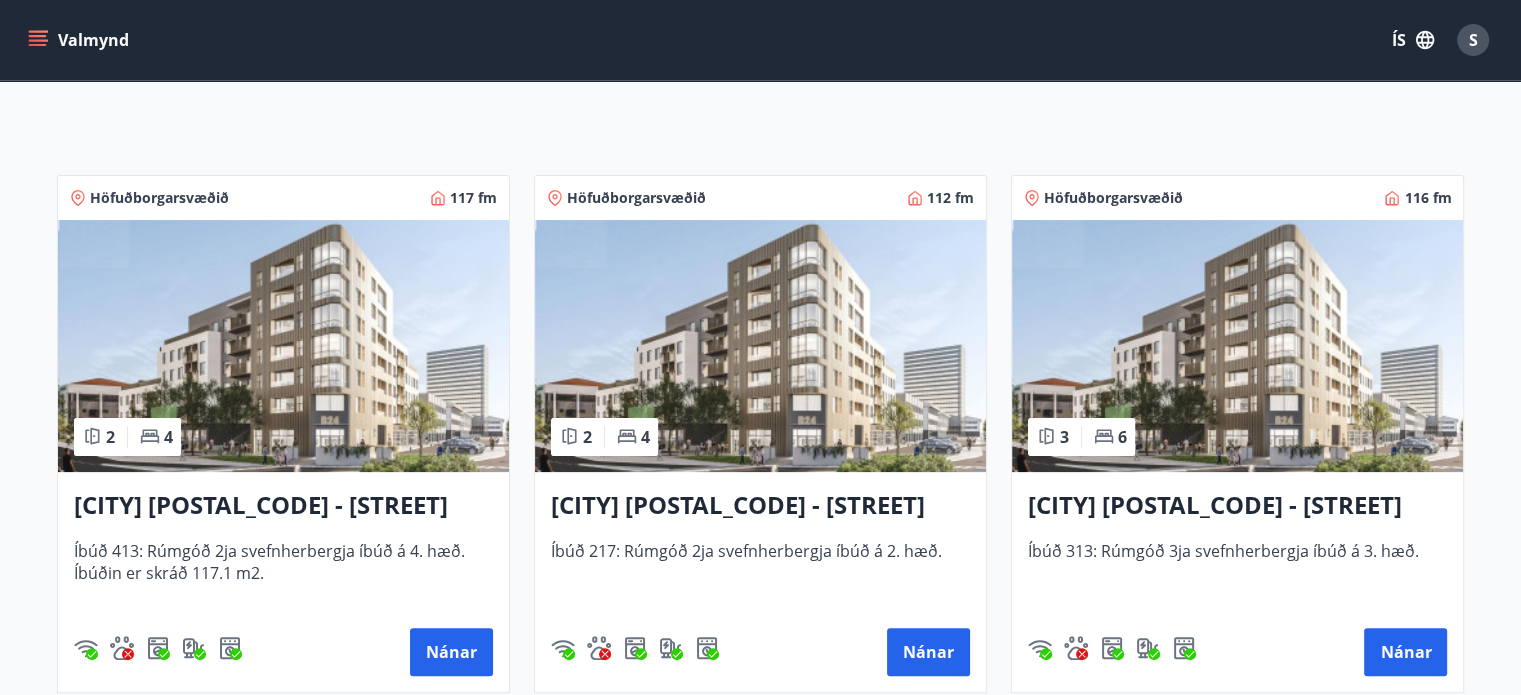 scroll, scrollTop: 100, scrollLeft: 0, axis: vertical 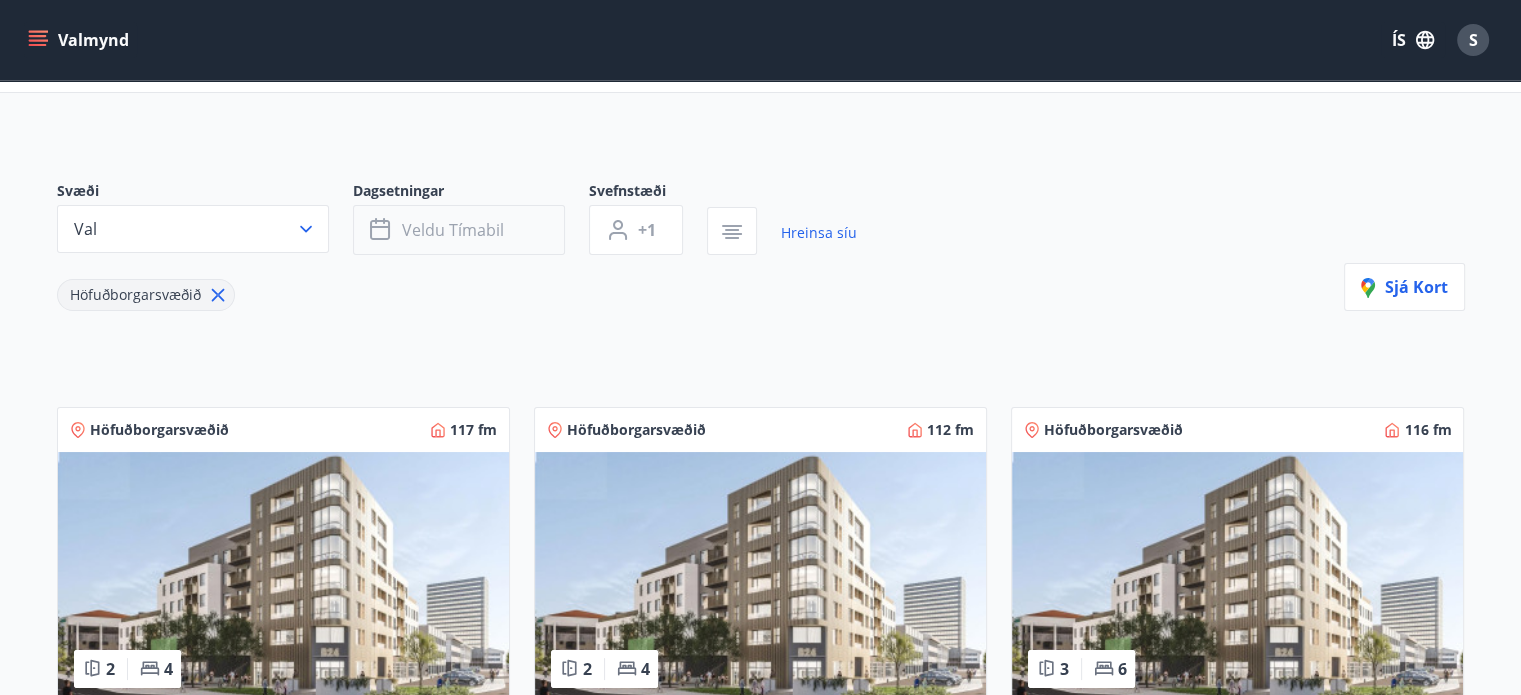 click on "Veldu tímabil" at bounding box center (459, 230) 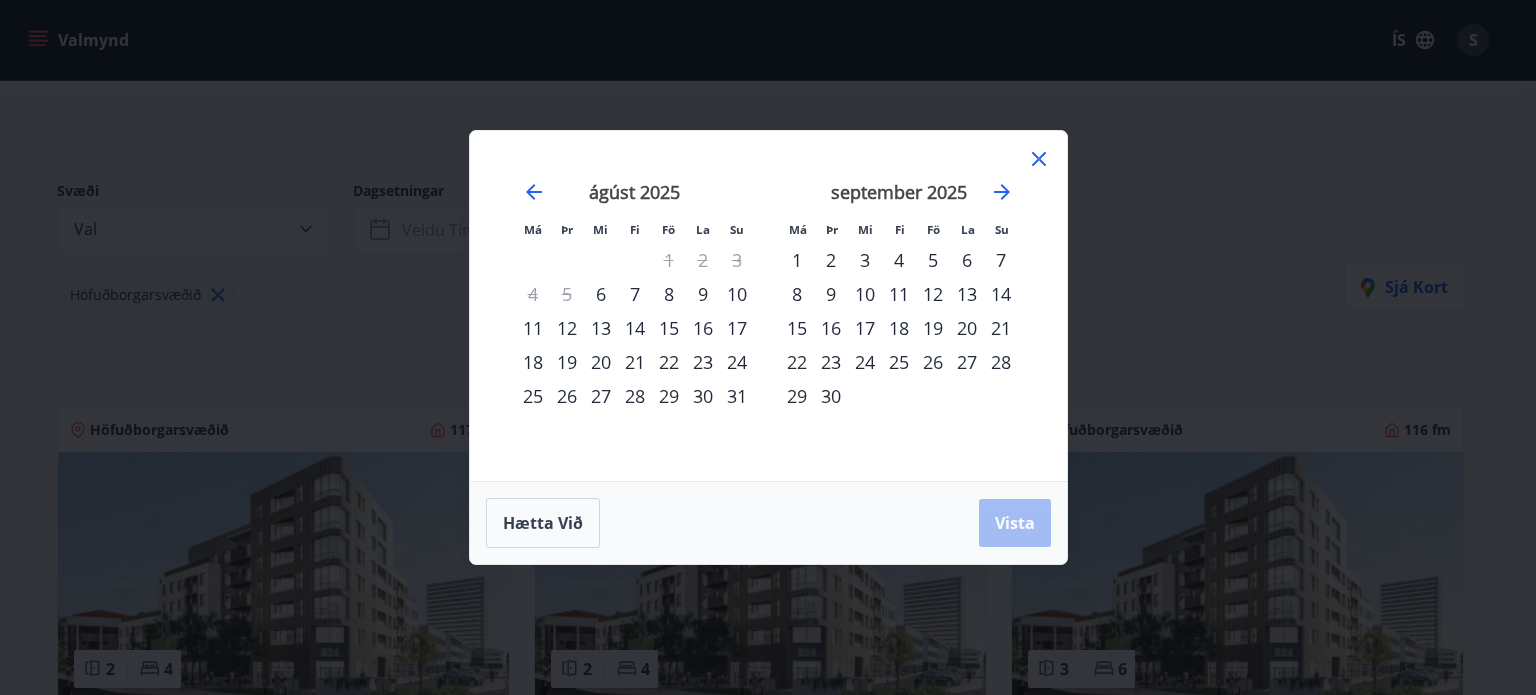 click on "13" at bounding box center [601, 328] 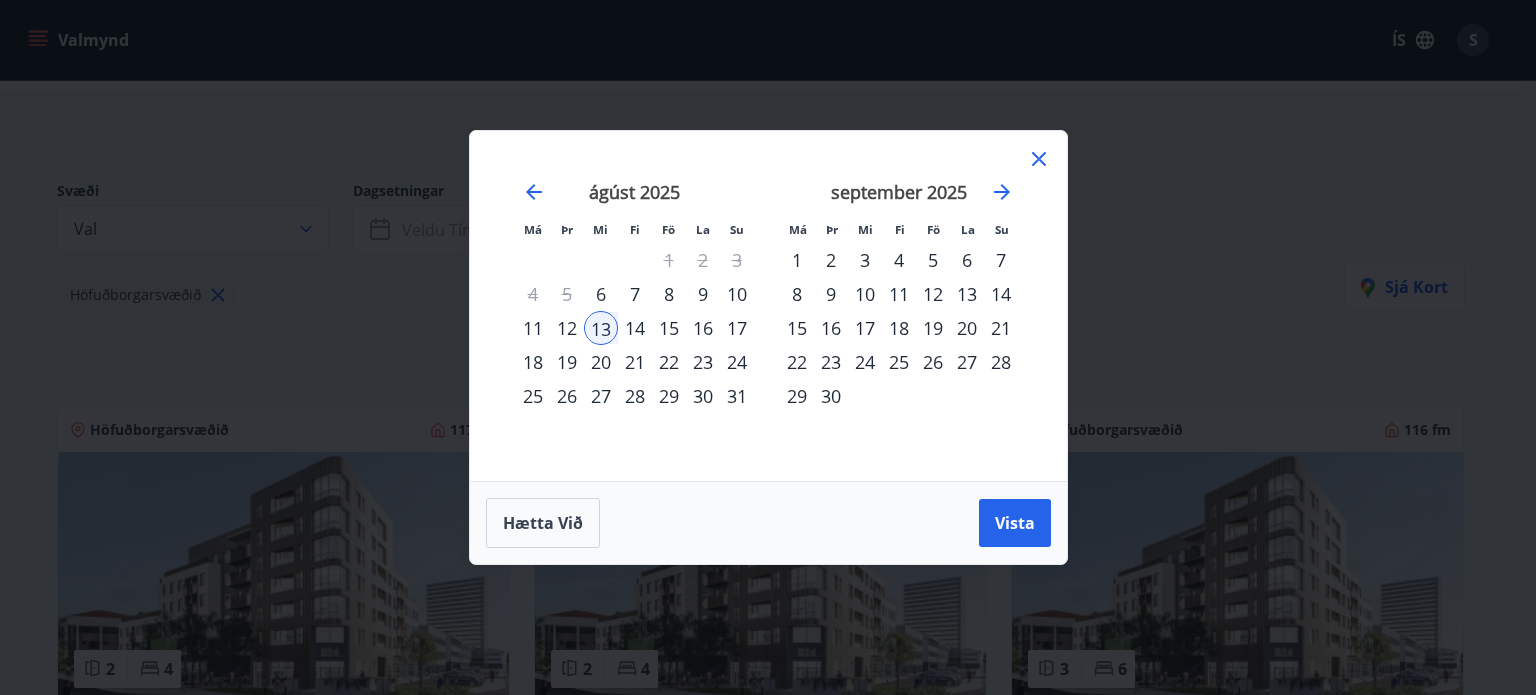 click on "15" at bounding box center (669, 328) 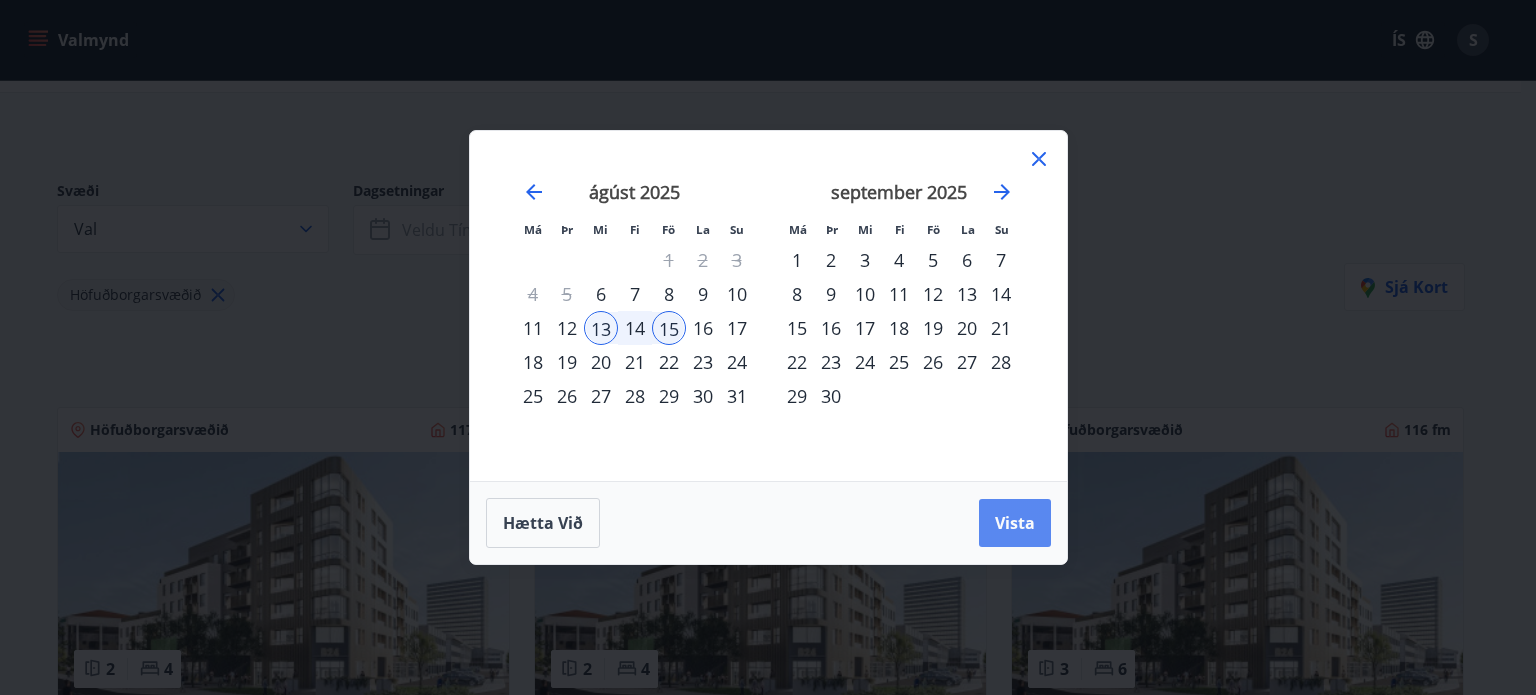 click on "Vista" at bounding box center [1015, 523] 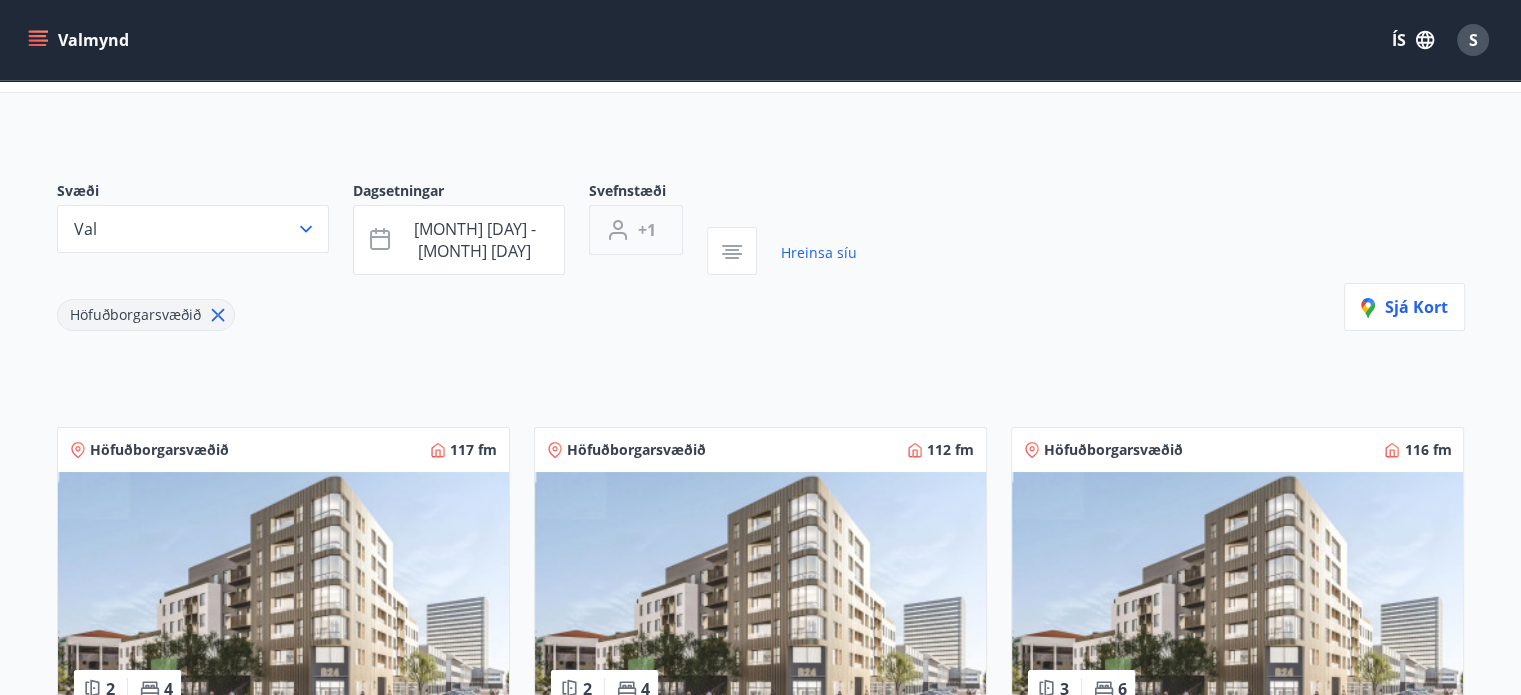 click on "+1" at bounding box center [647, 230] 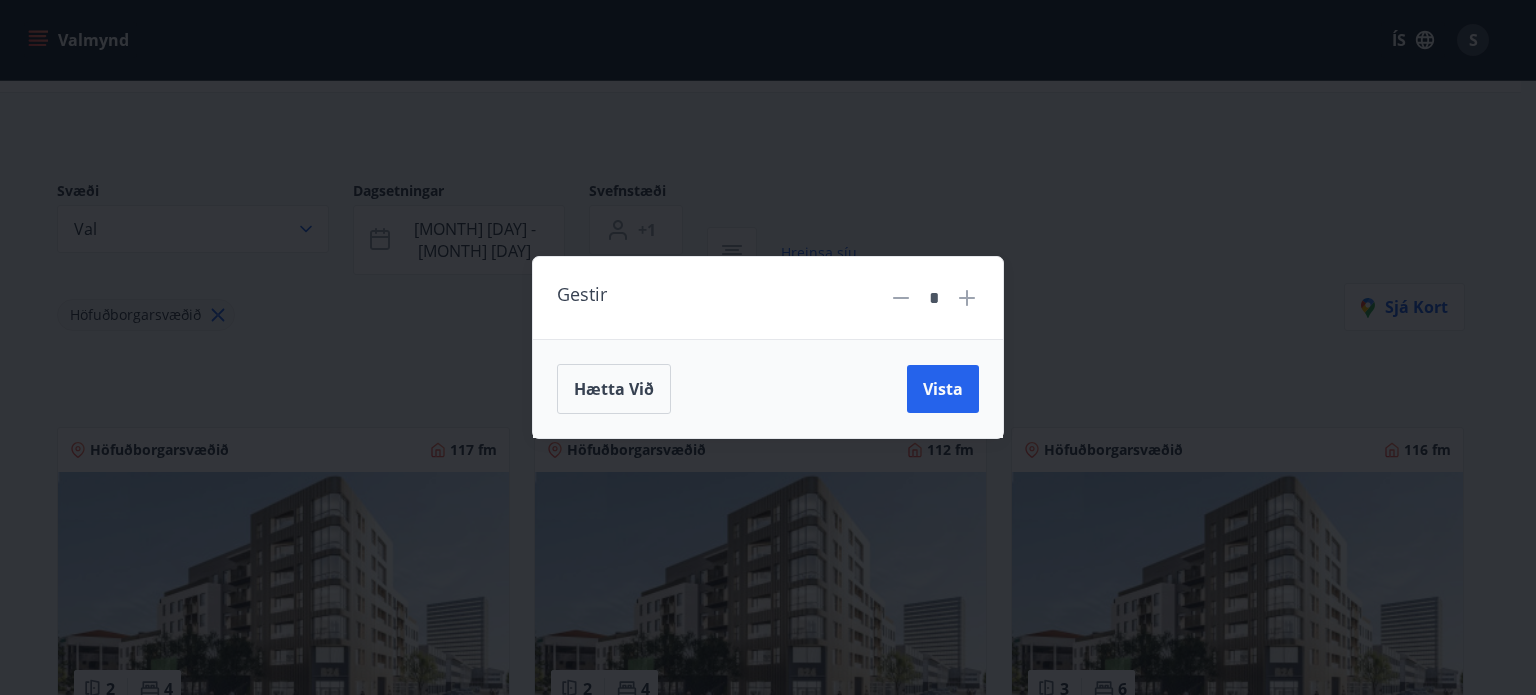 click 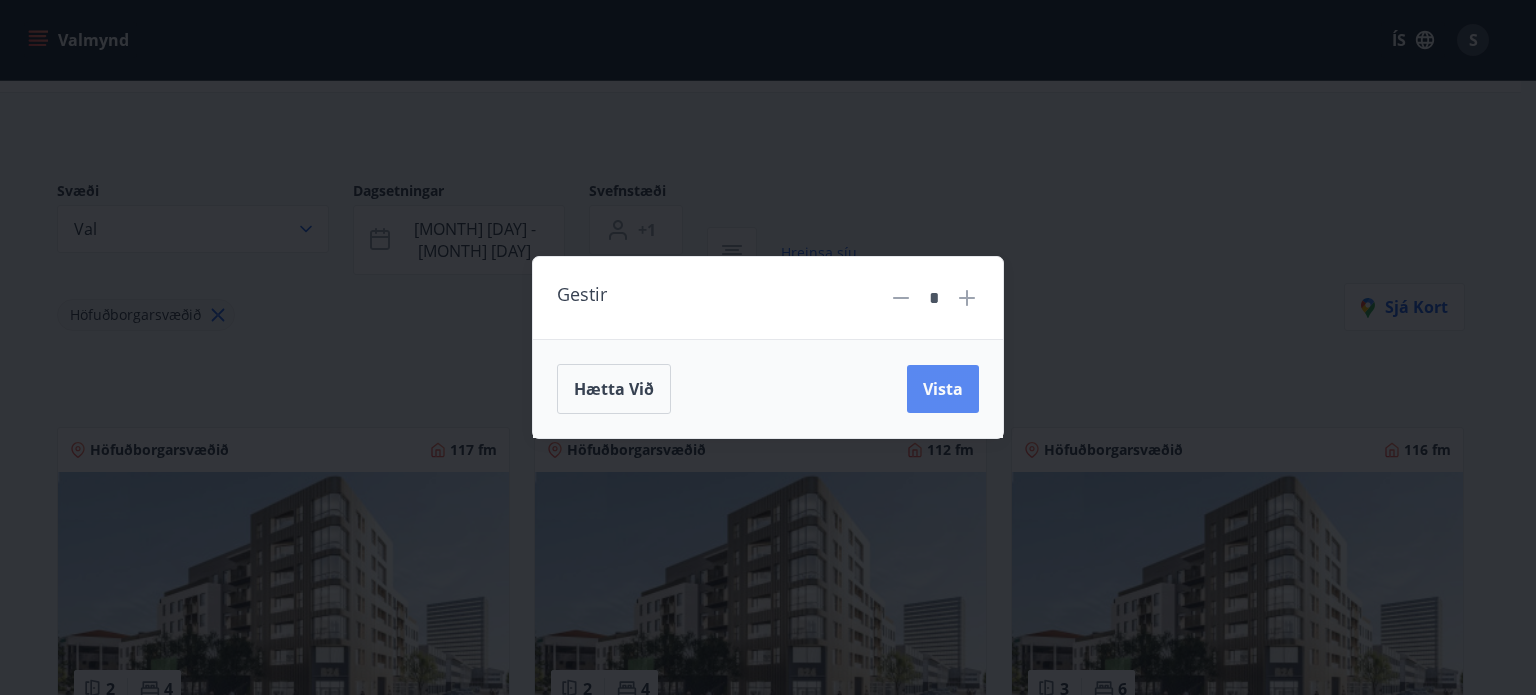 click on "Vista" at bounding box center [943, 389] 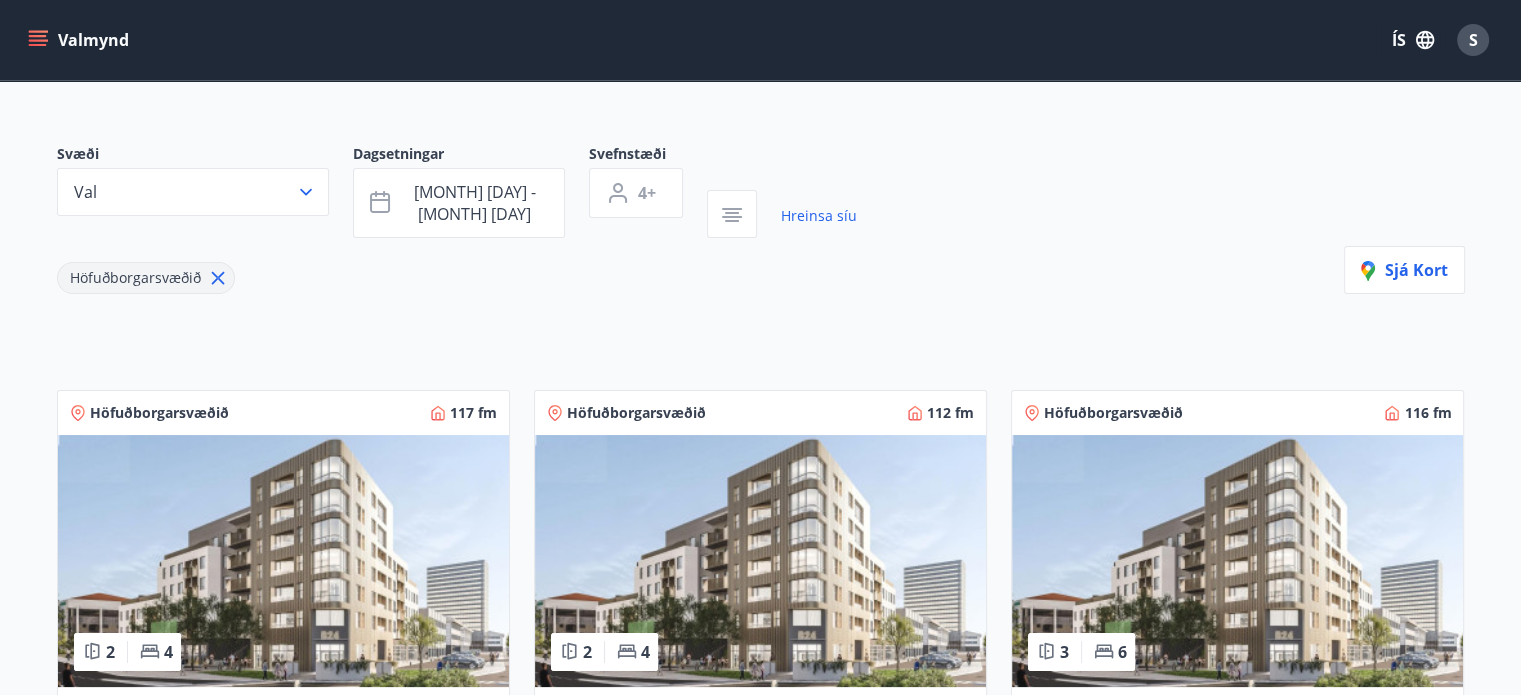 scroll, scrollTop: 0, scrollLeft: 0, axis: both 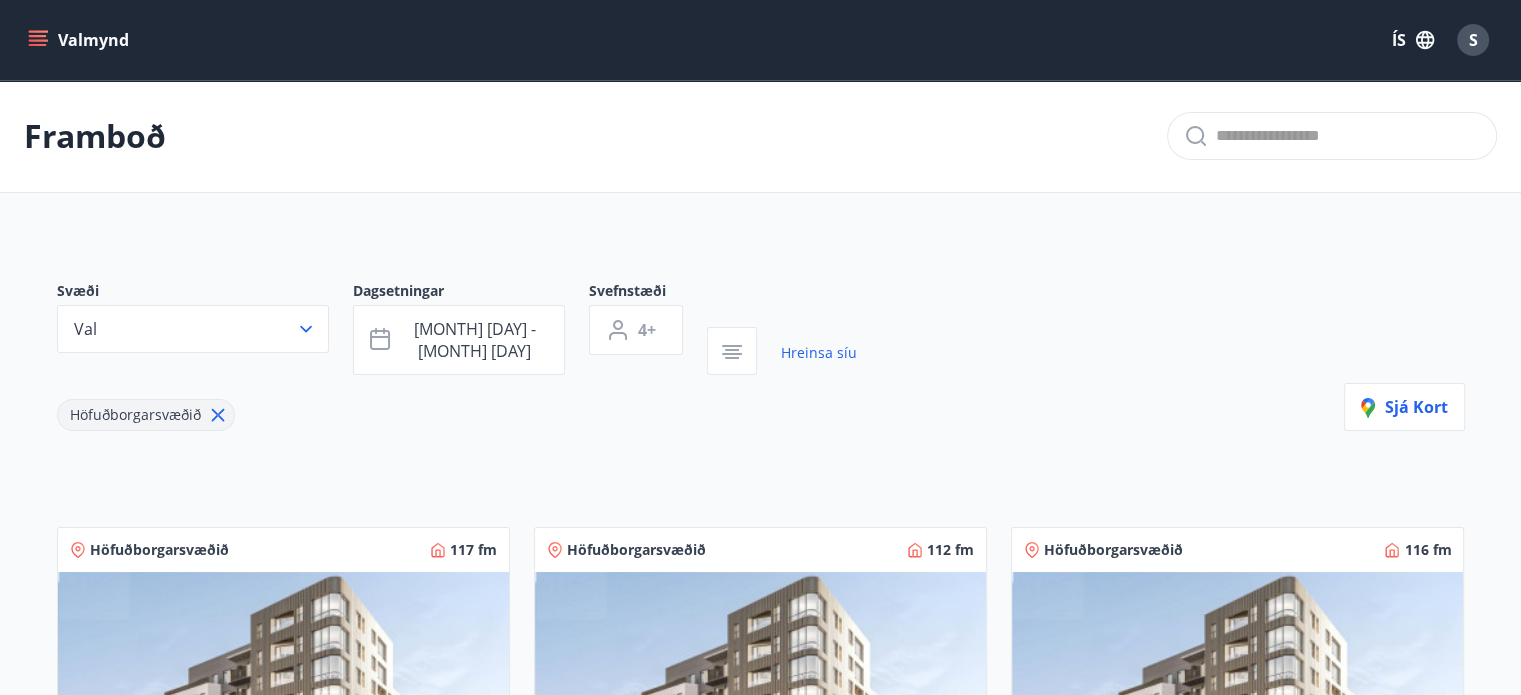 click 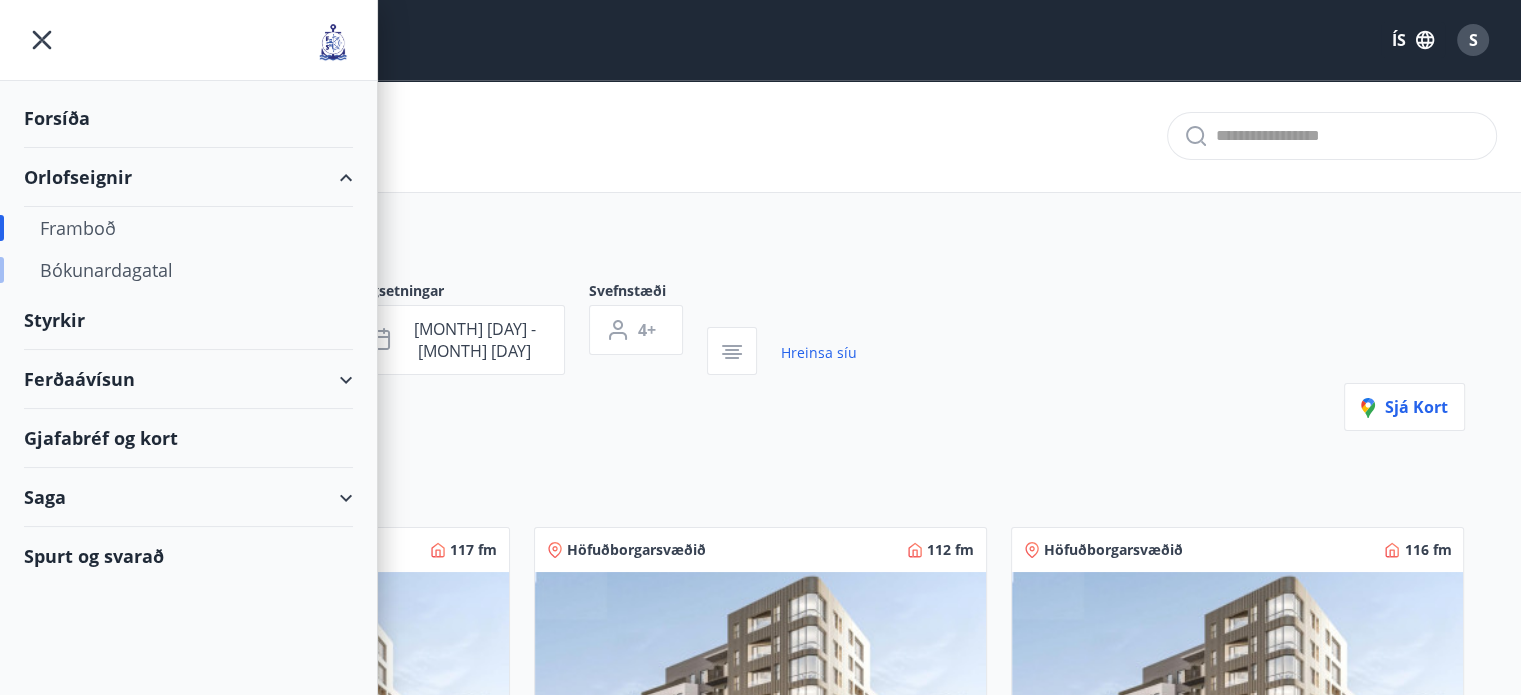 click on "Bókunardagatal" at bounding box center [188, 270] 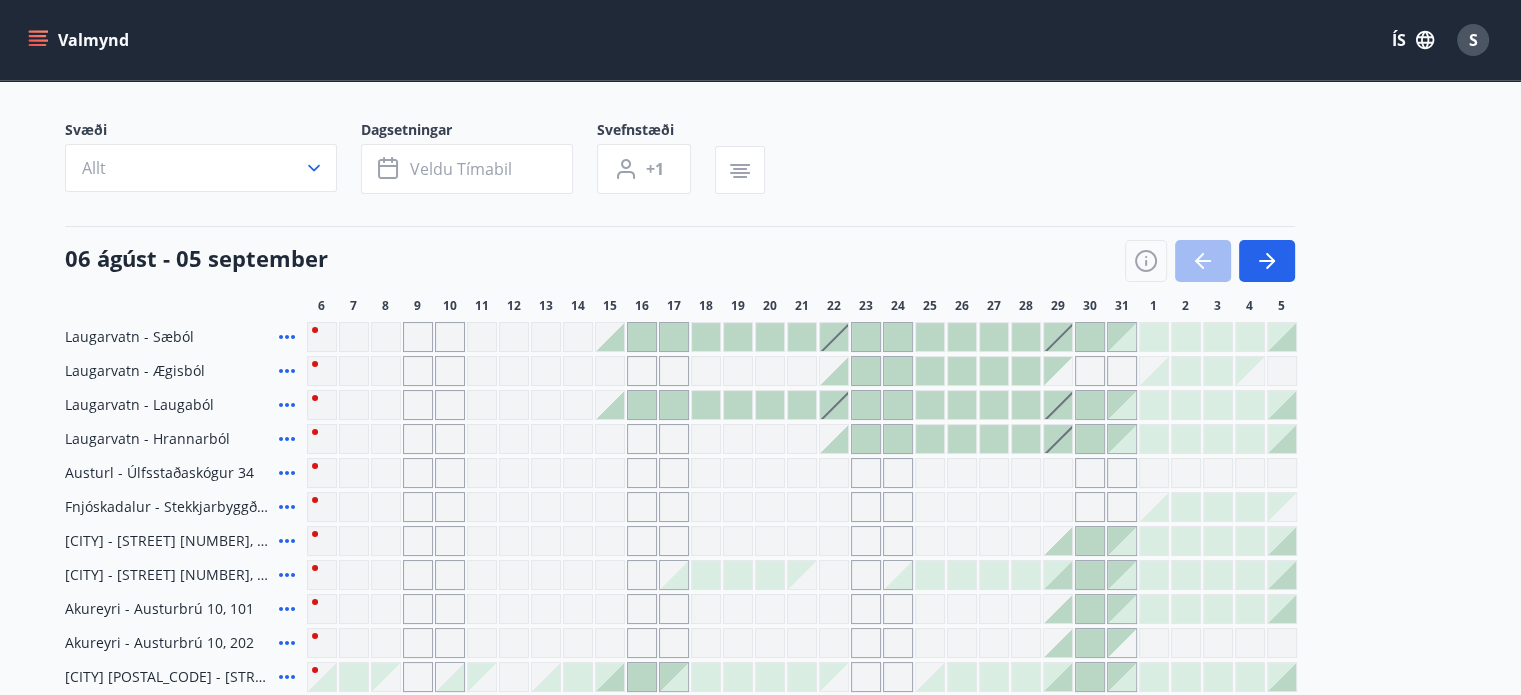 scroll, scrollTop: 100, scrollLeft: 0, axis: vertical 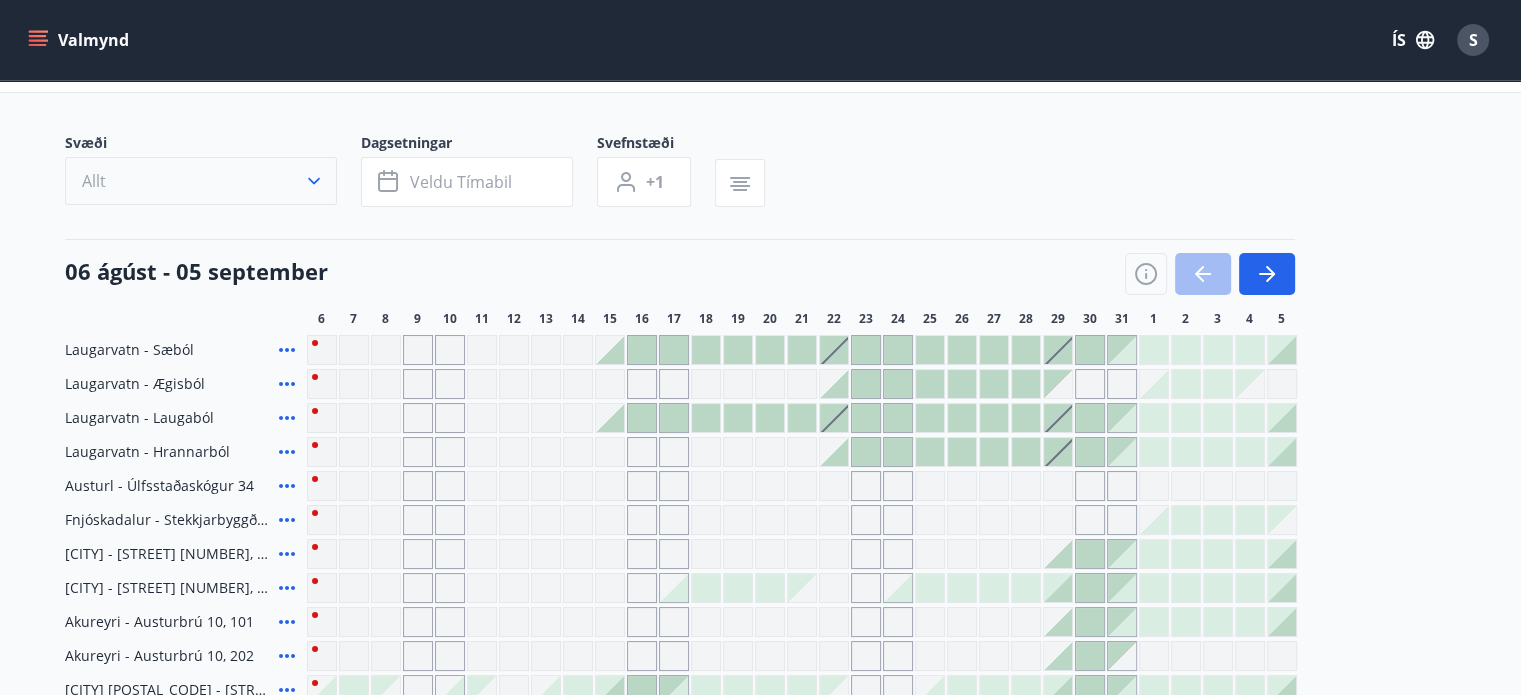 click 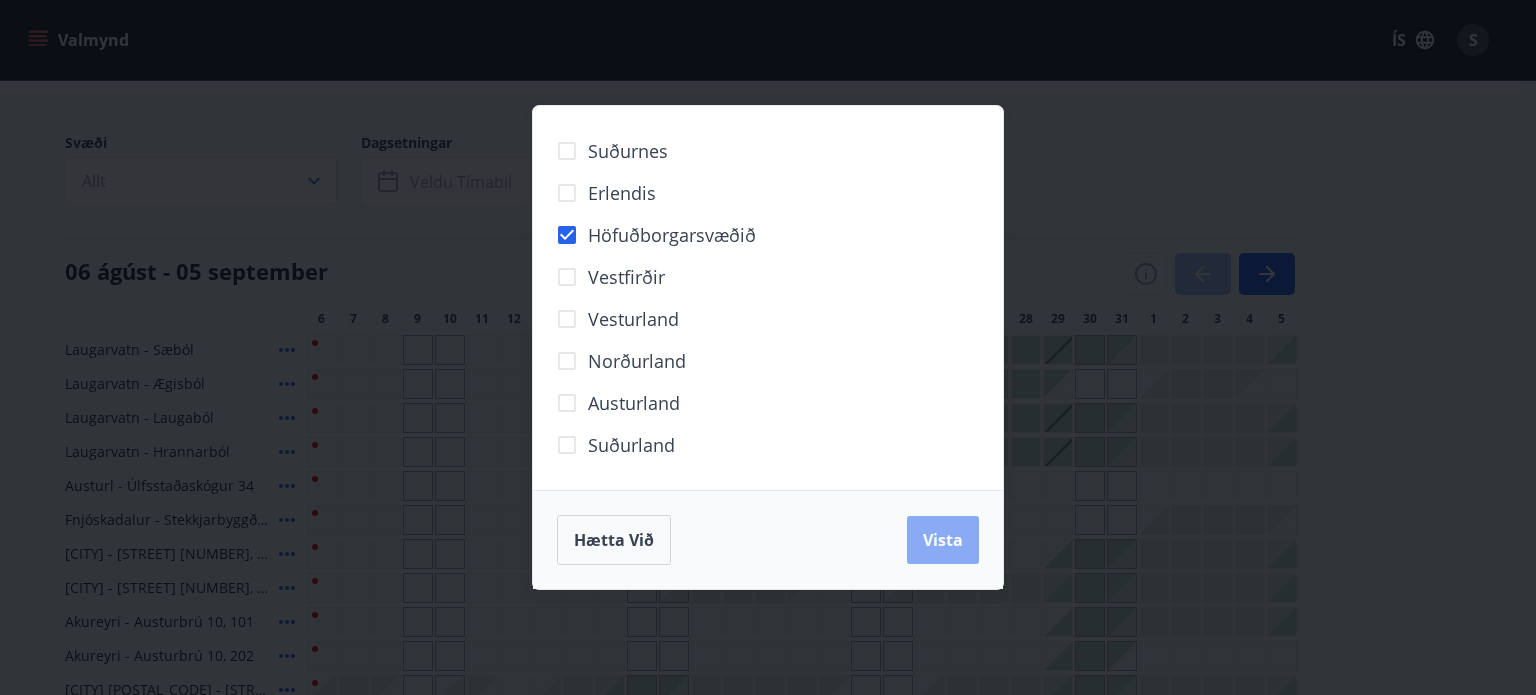 click on "Vista" at bounding box center (943, 540) 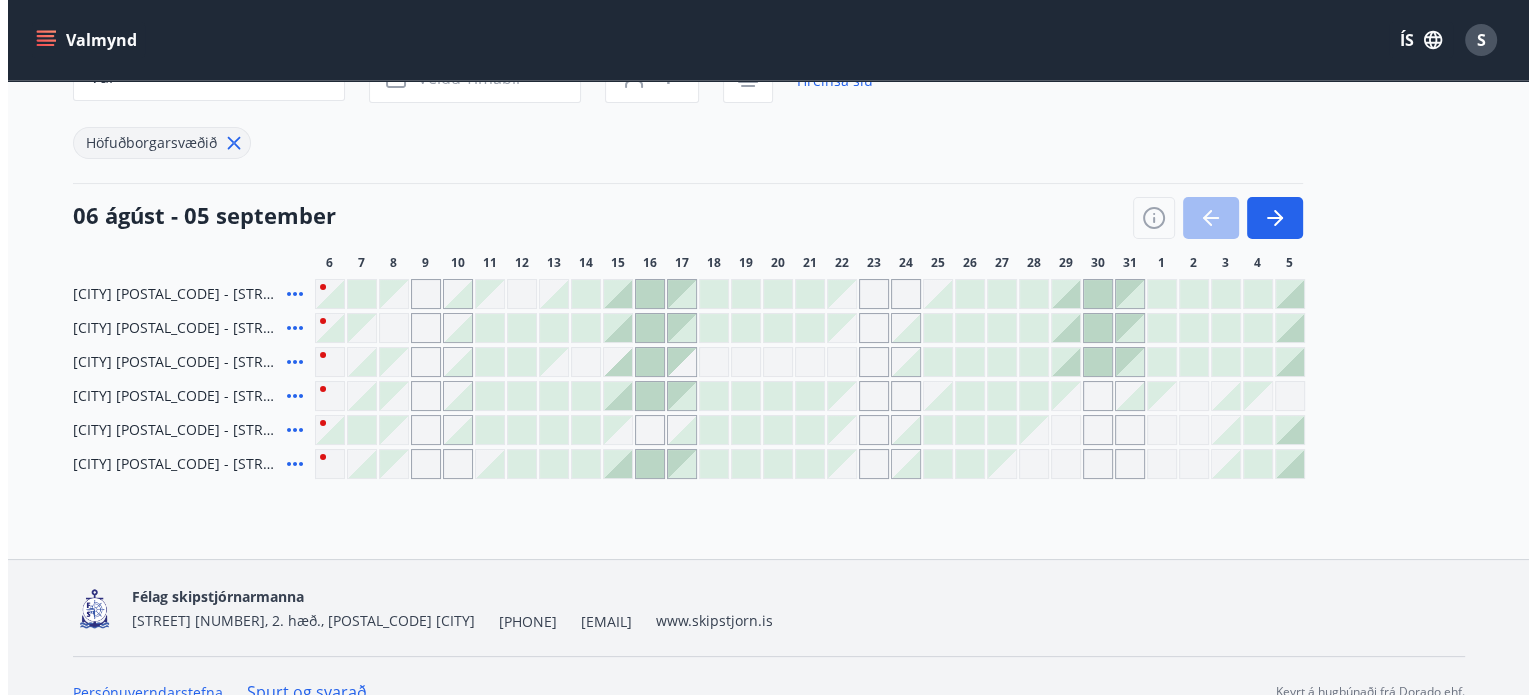 scroll, scrollTop: 235, scrollLeft: 0, axis: vertical 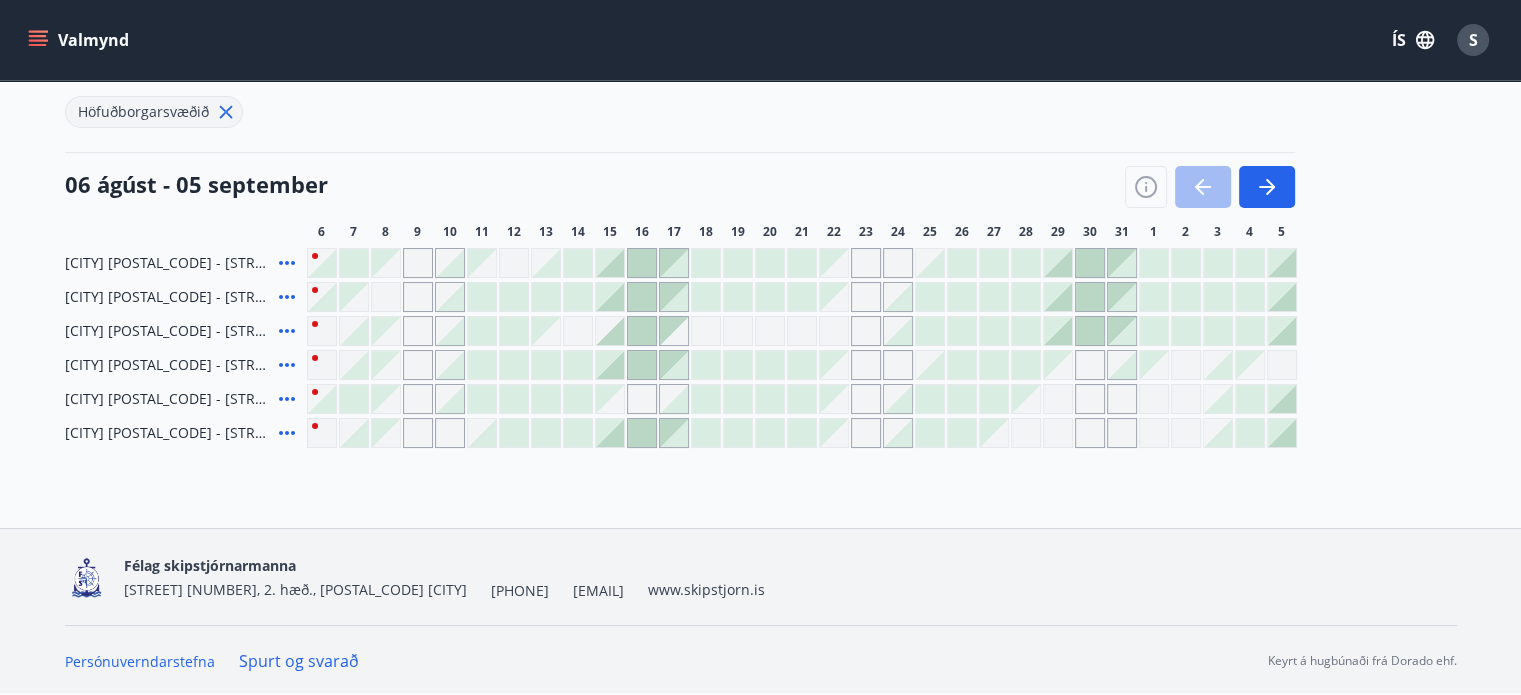 click 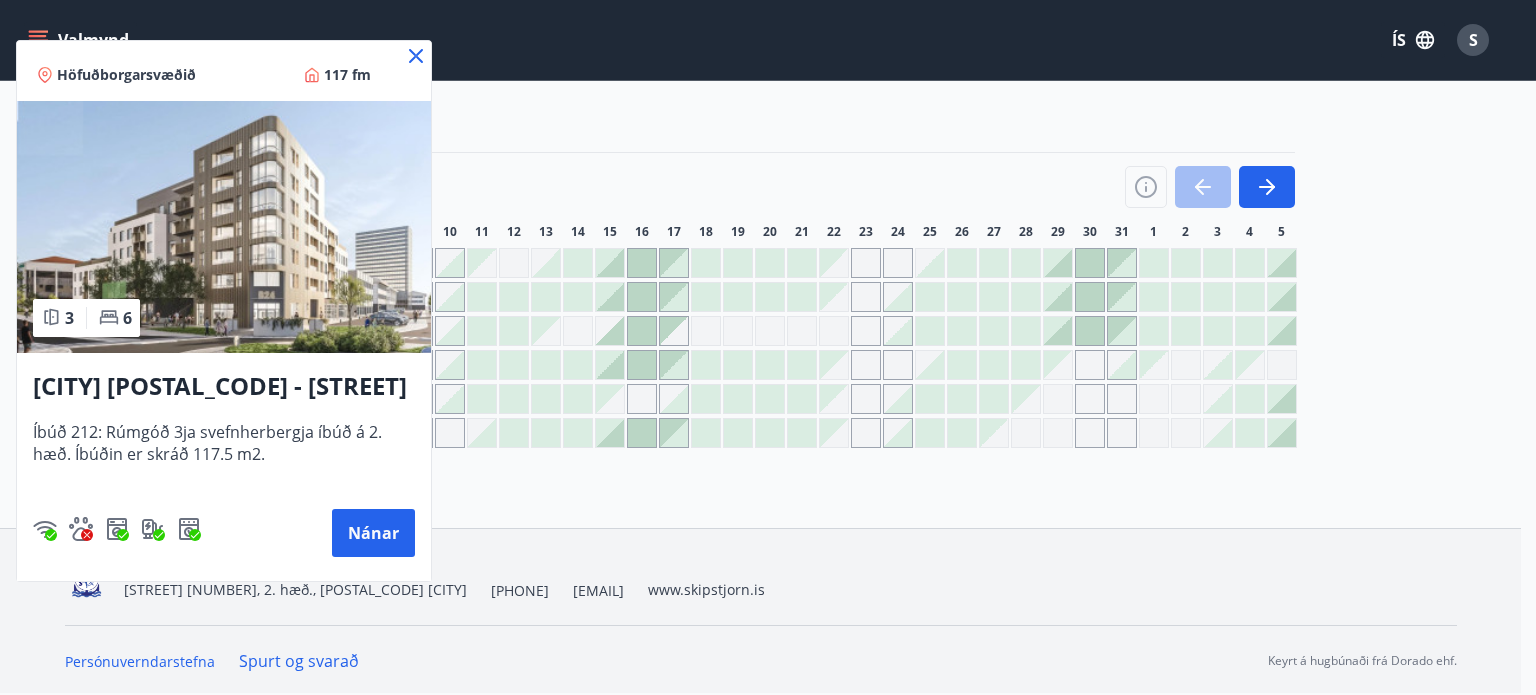 click at bounding box center (768, 347) 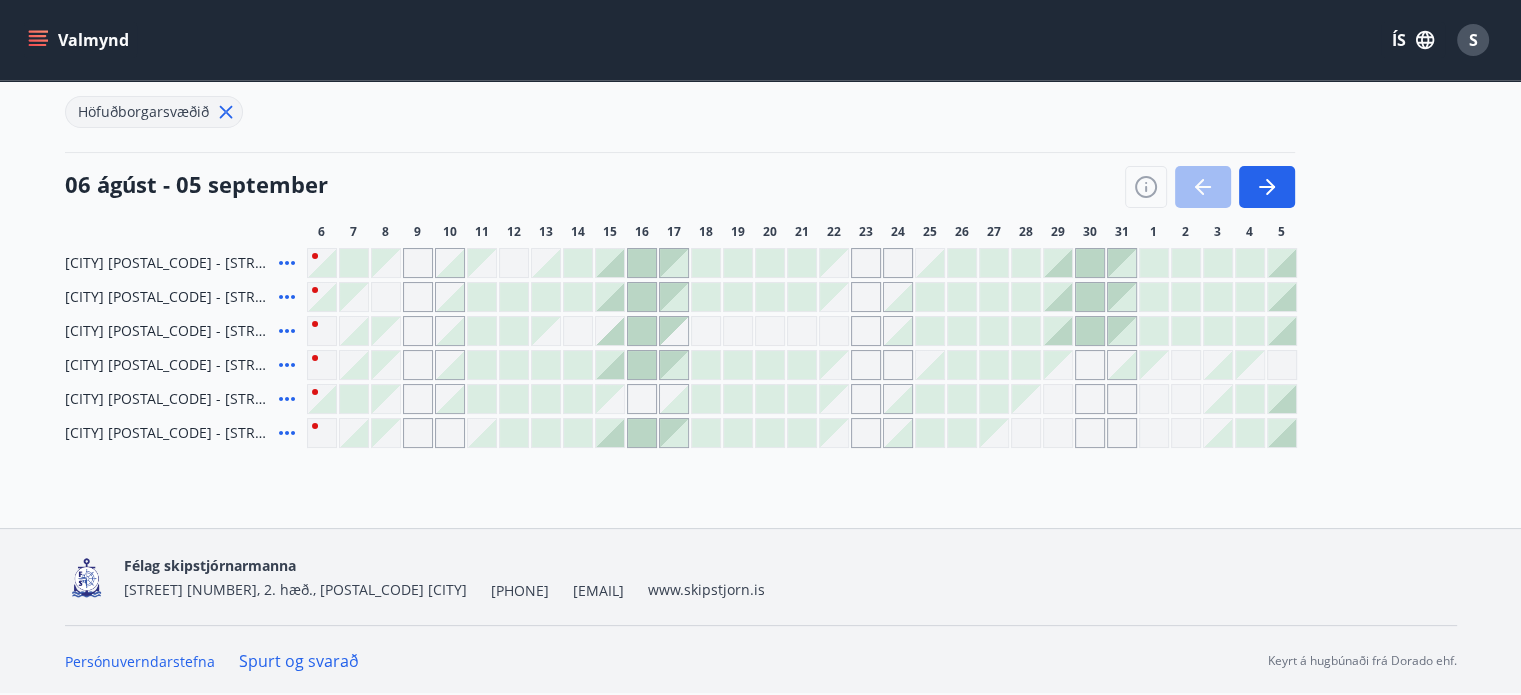 click 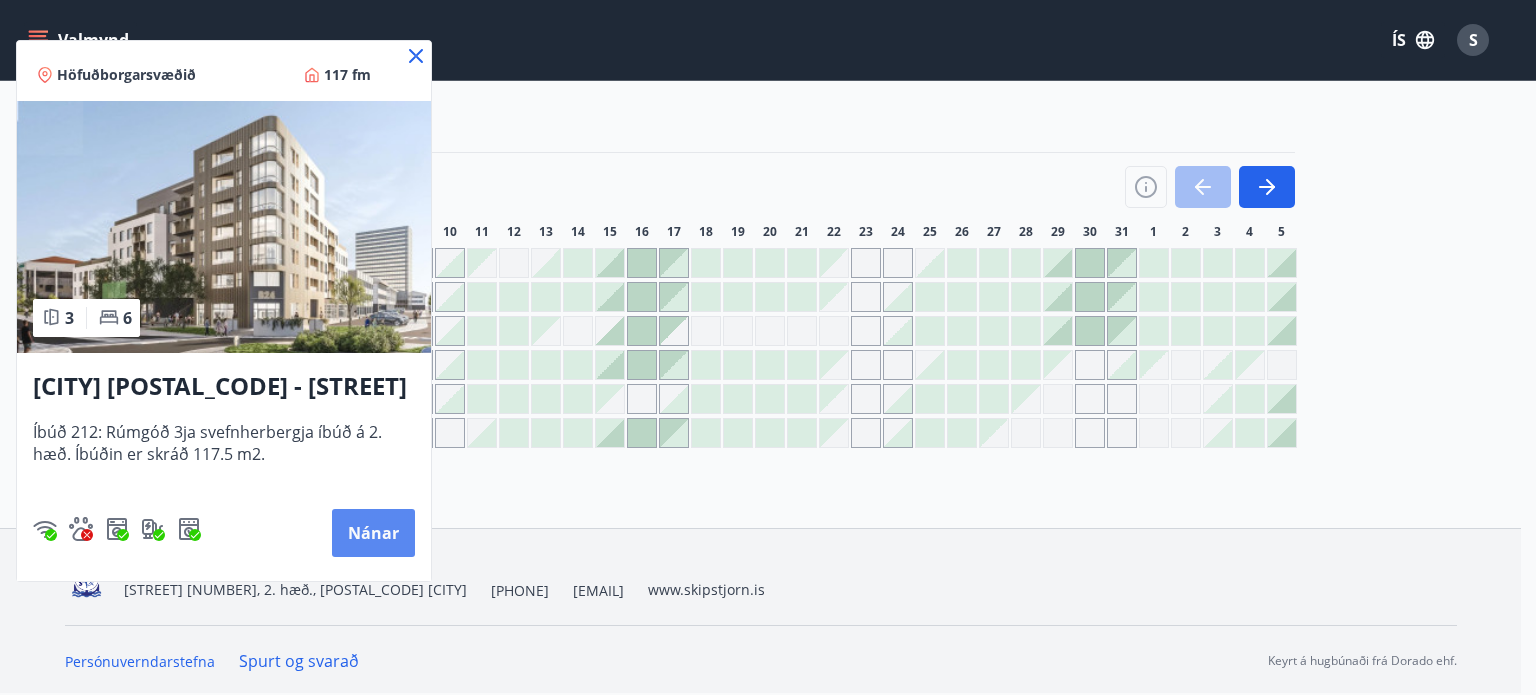click on "Nánar" at bounding box center [373, 533] 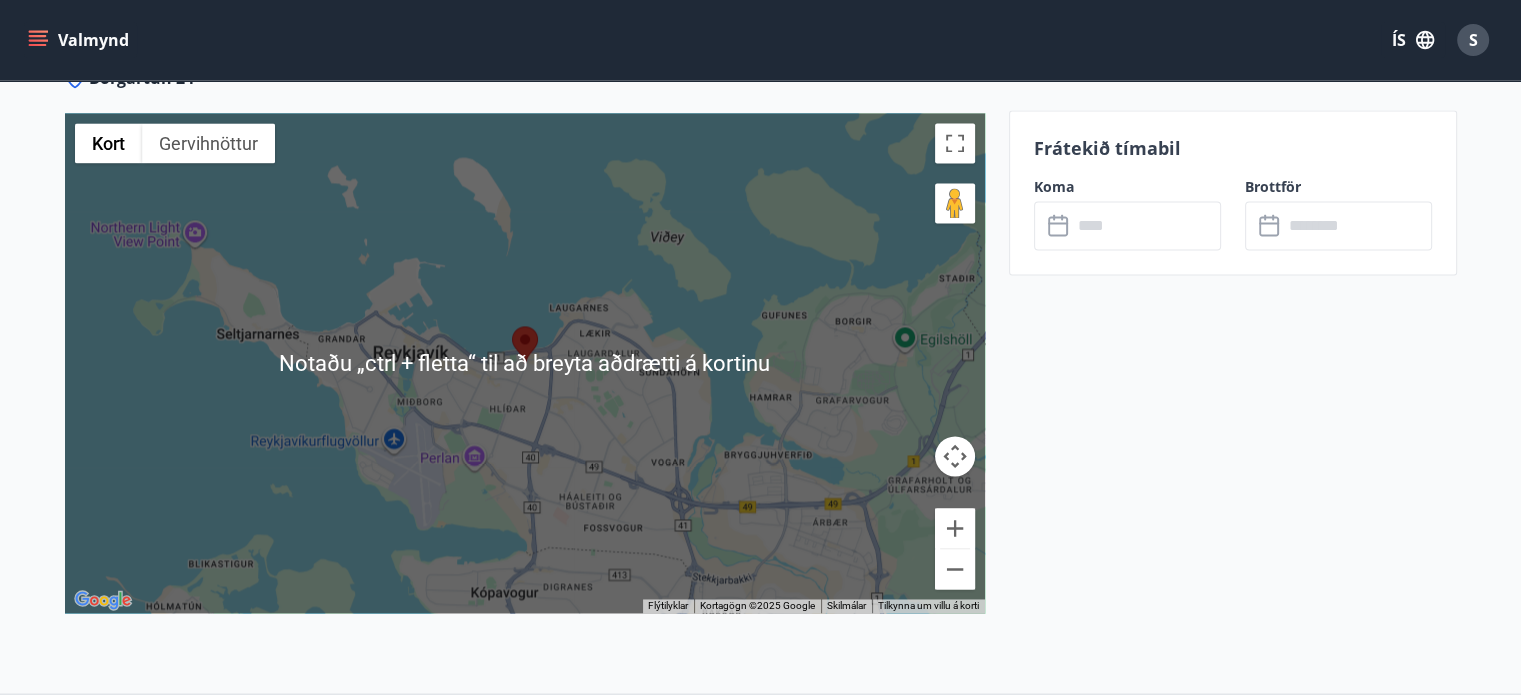 scroll, scrollTop: 3000, scrollLeft: 0, axis: vertical 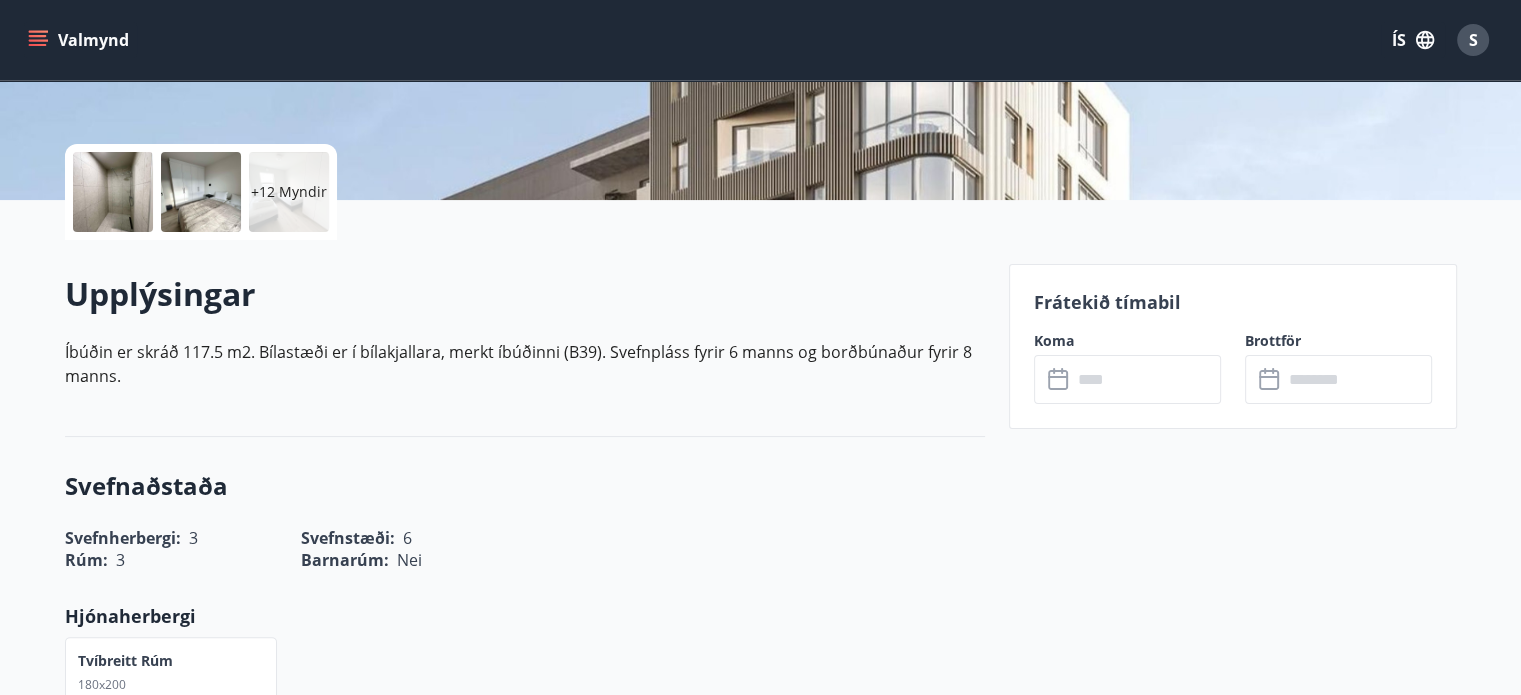 click at bounding box center [1146, 379] 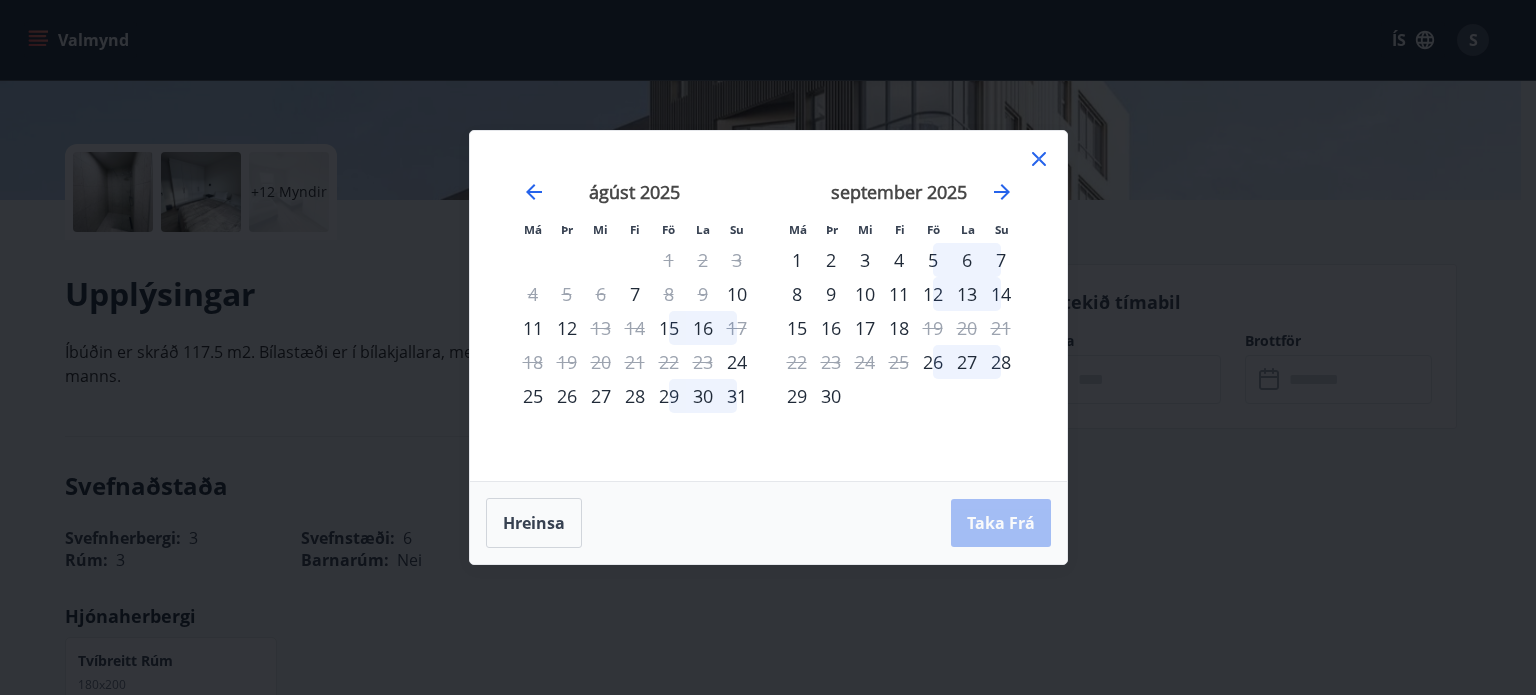 click on "Hreinsa Taka Frá" at bounding box center (768, 523) 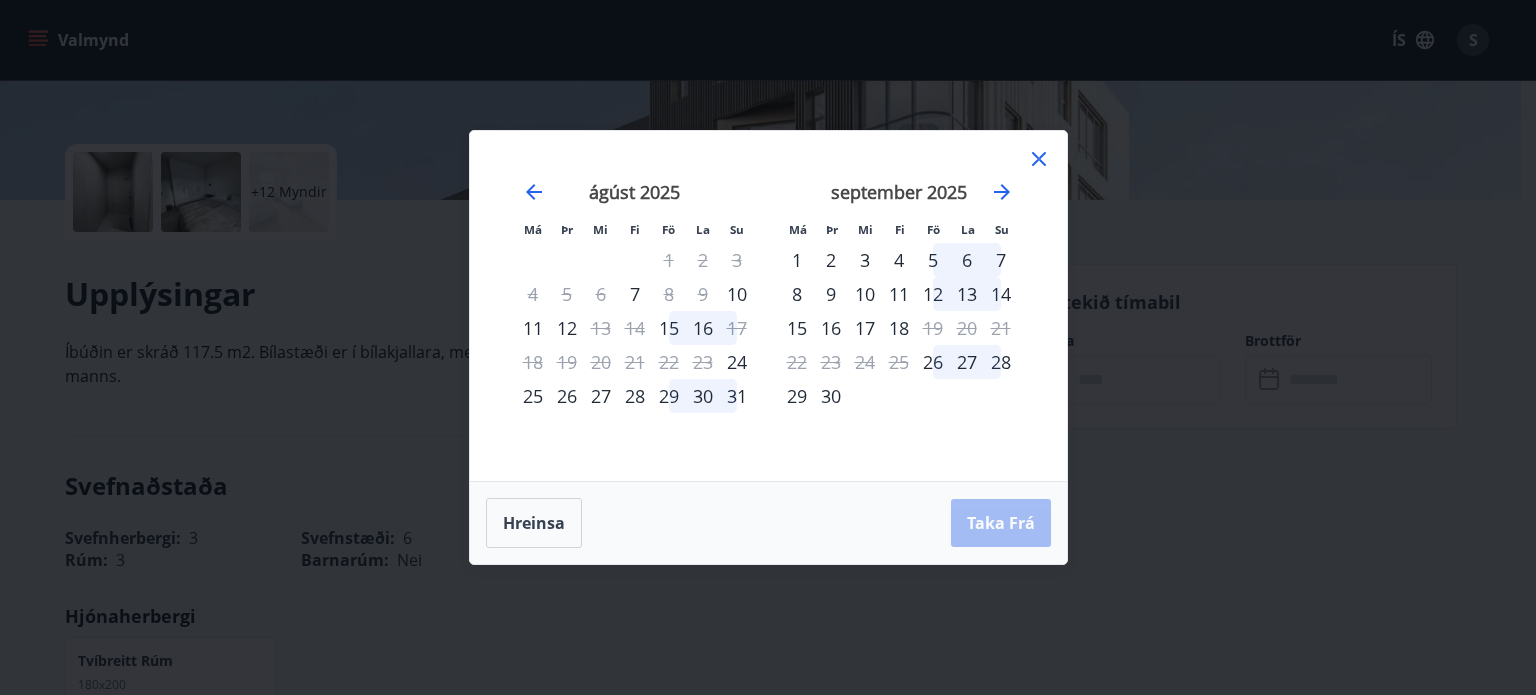 click at bounding box center (1039, 162) 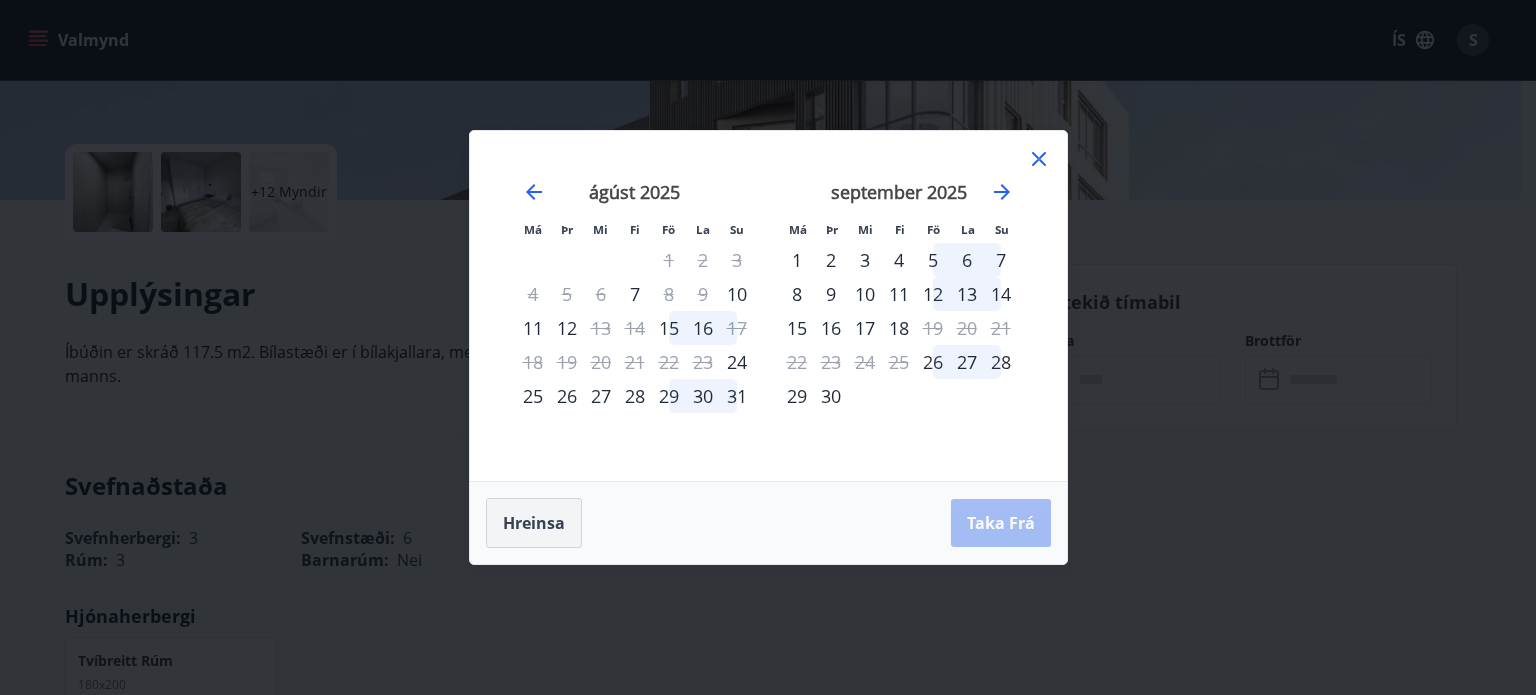 click on "Hreinsa" at bounding box center (534, 523) 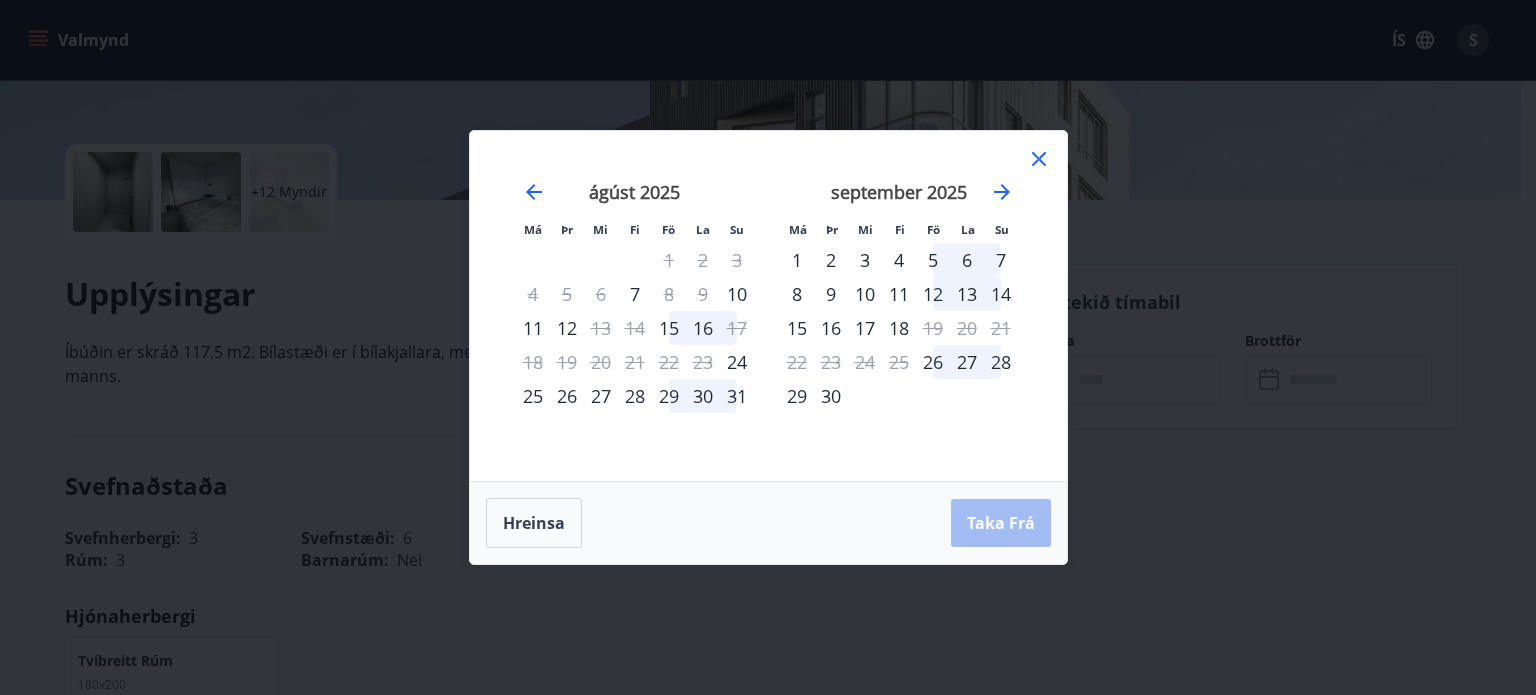 click 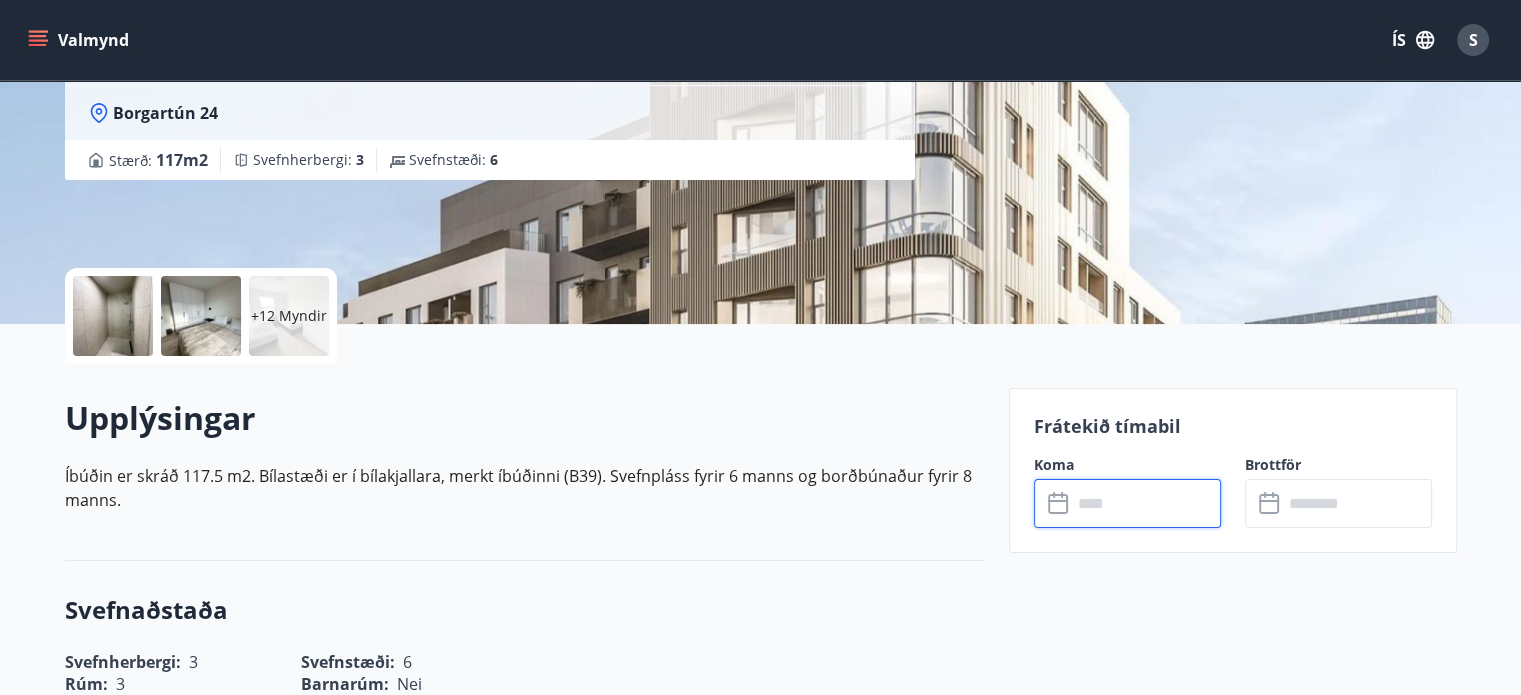 scroll, scrollTop: 0, scrollLeft: 0, axis: both 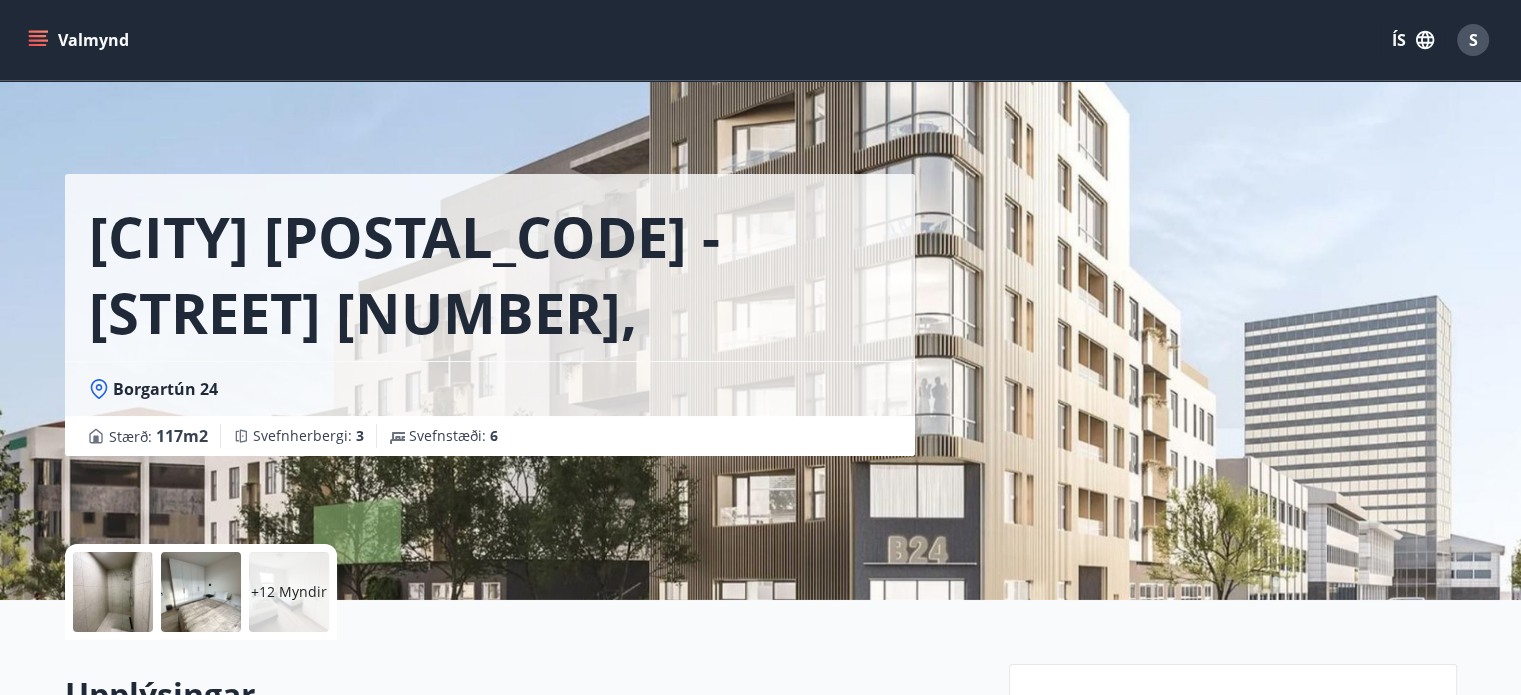 click 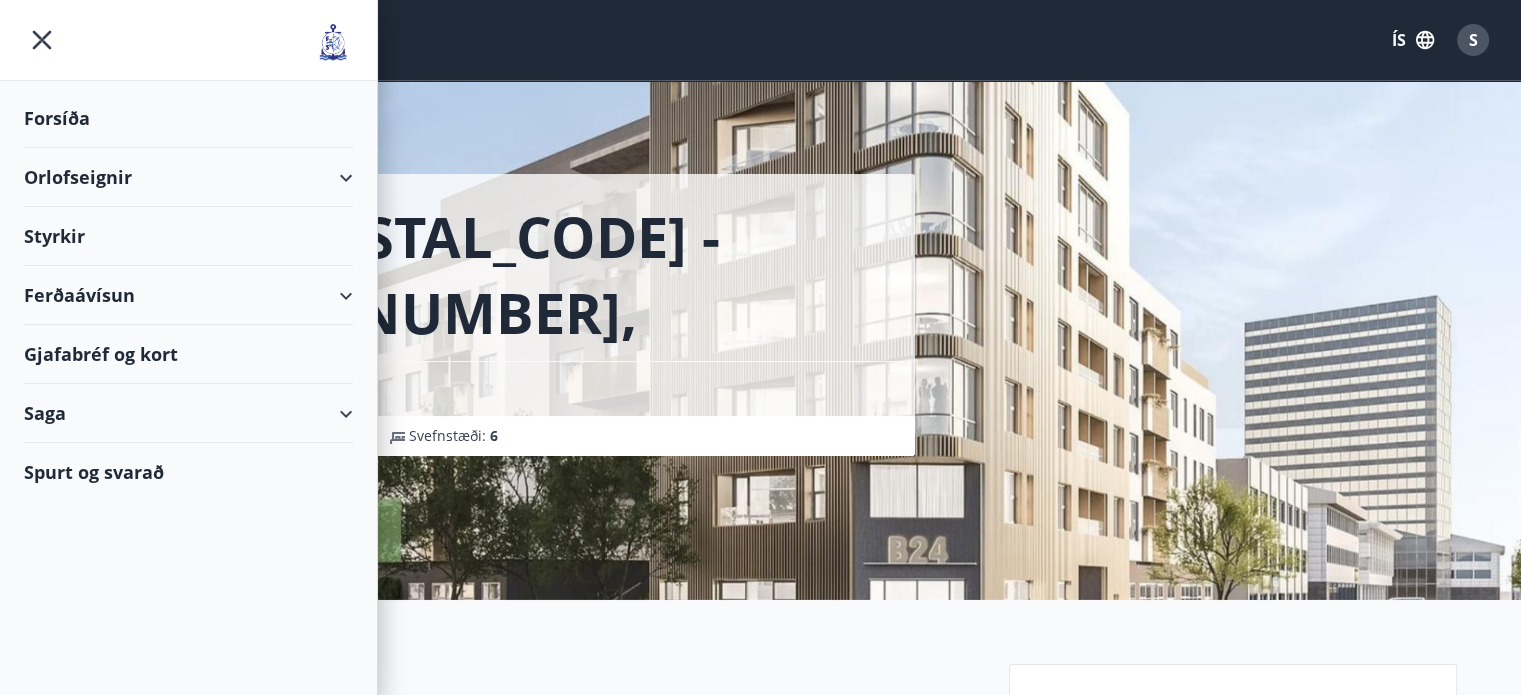 click on "Forsíða" at bounding box center (188, 118) 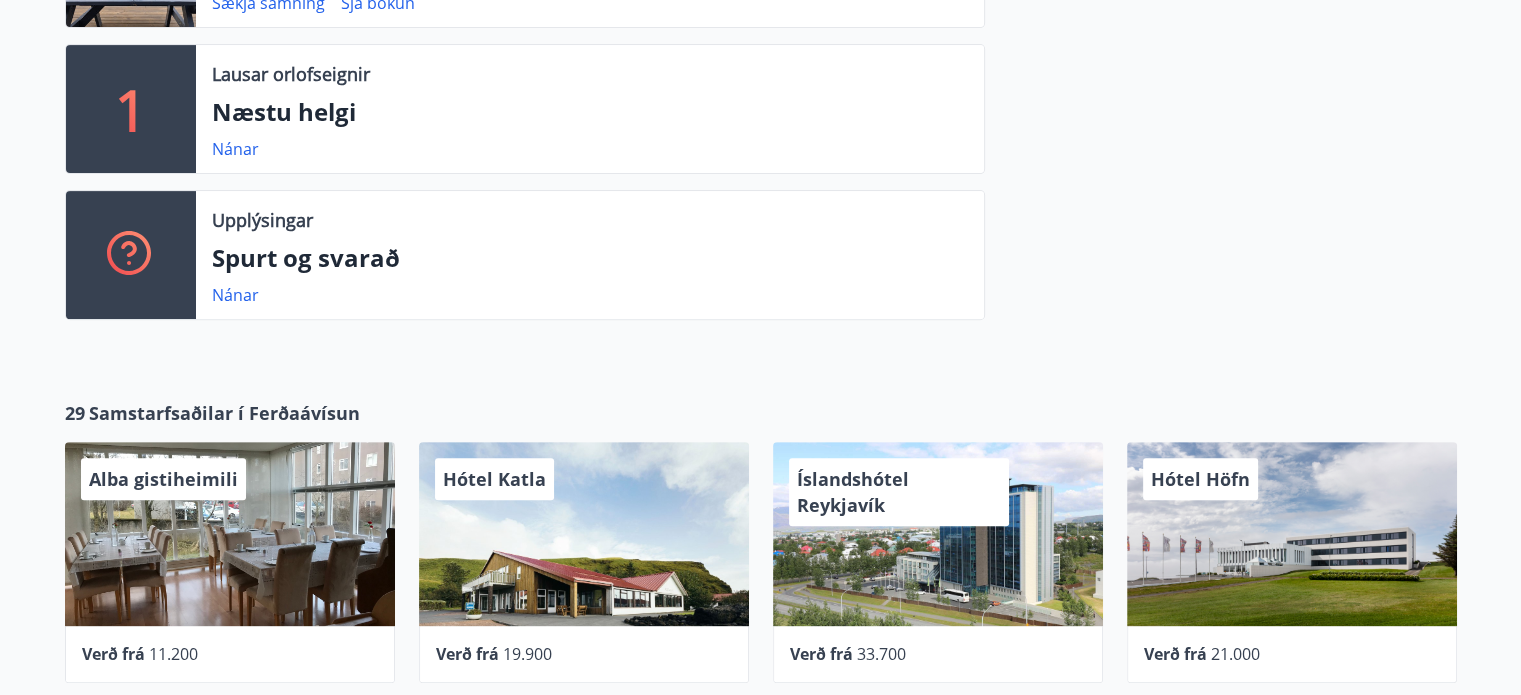 scroll, scrollTop: 700, scrollLeft: 0, axis: vertical 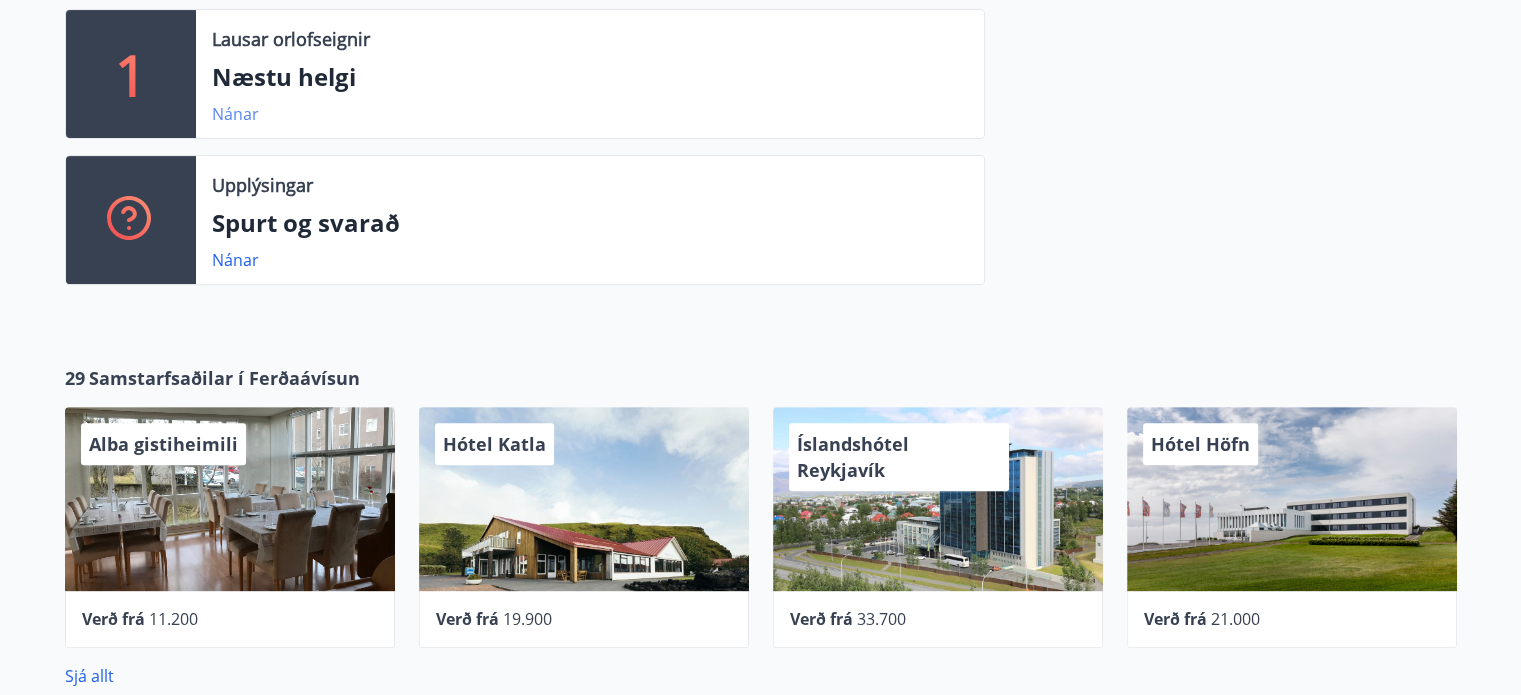 click on "Nánar" at bounding box center [235, 114] 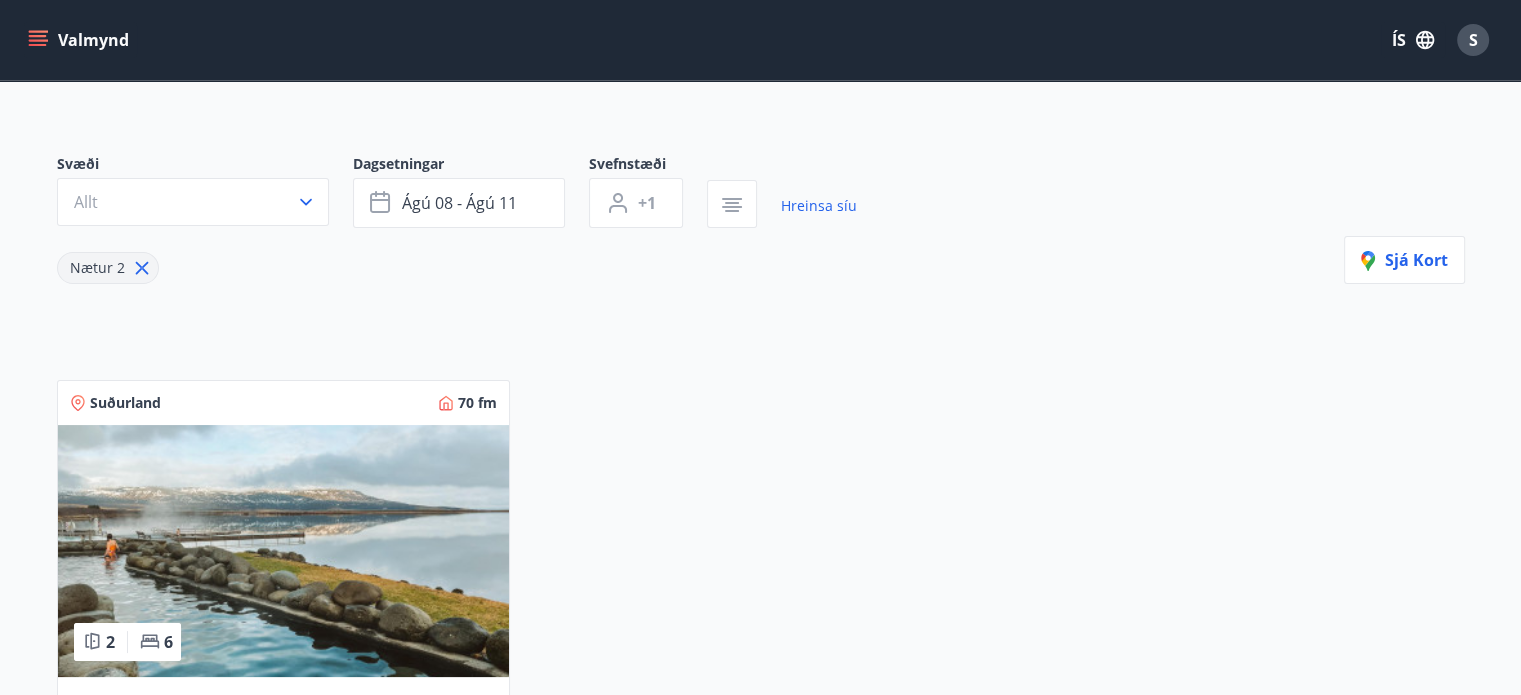 scroll, scrollTop: 0, scrollLeft: 0, axis: both 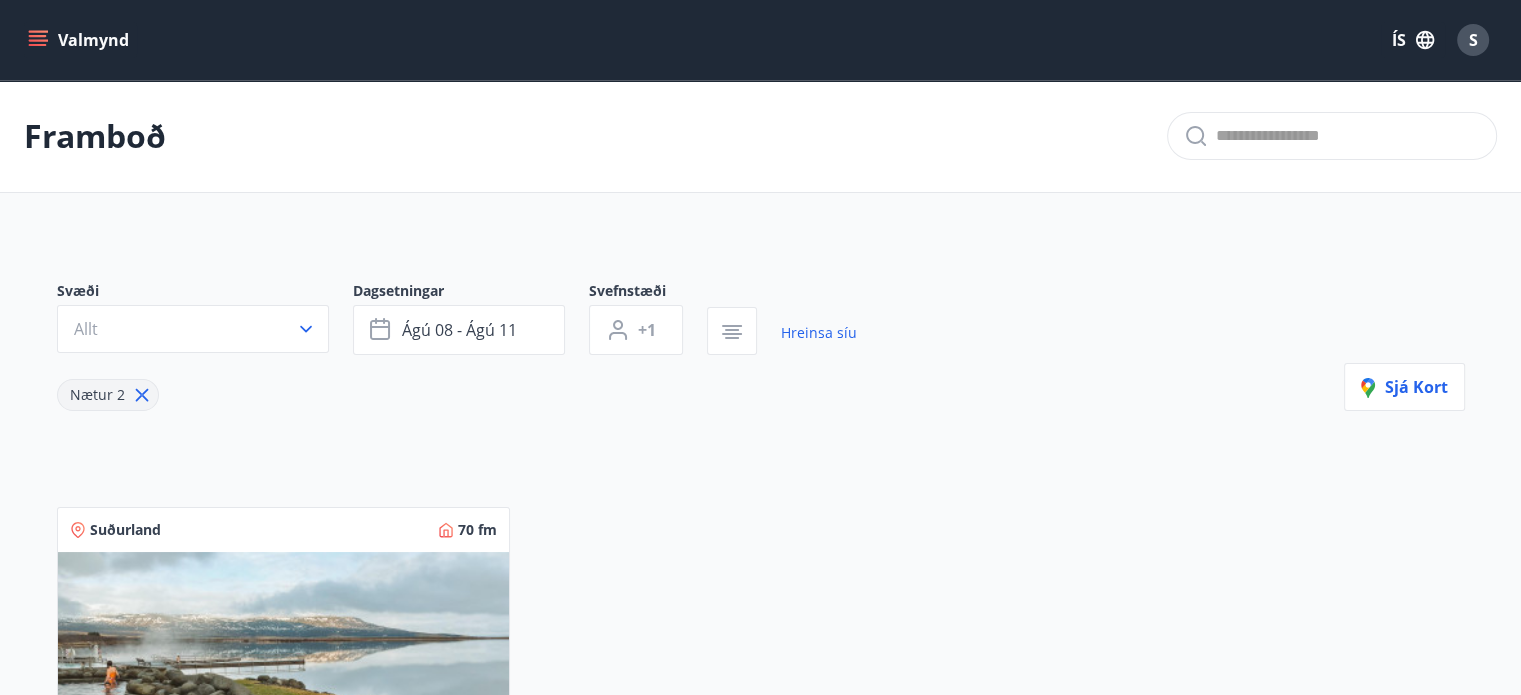 click 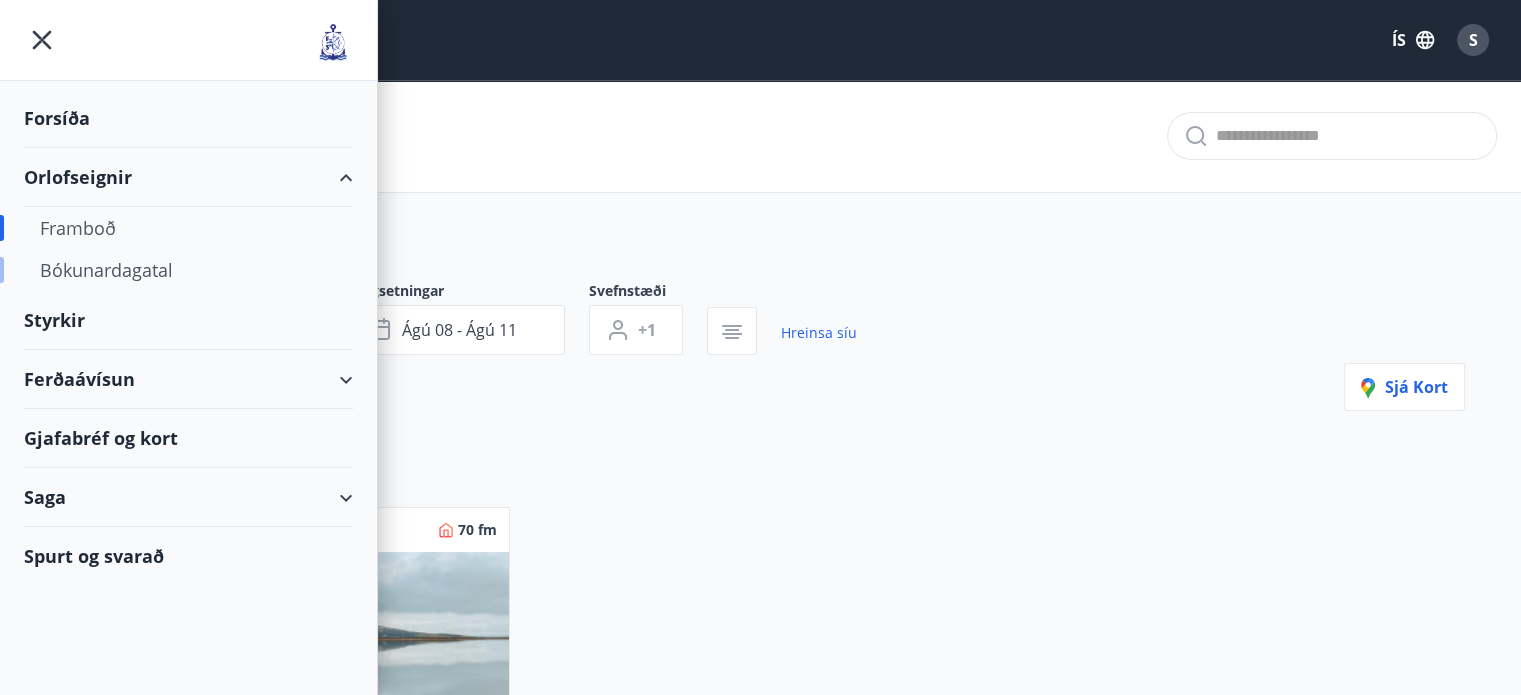 click on "Bókunardagatal" at bounding box center (188, 270) 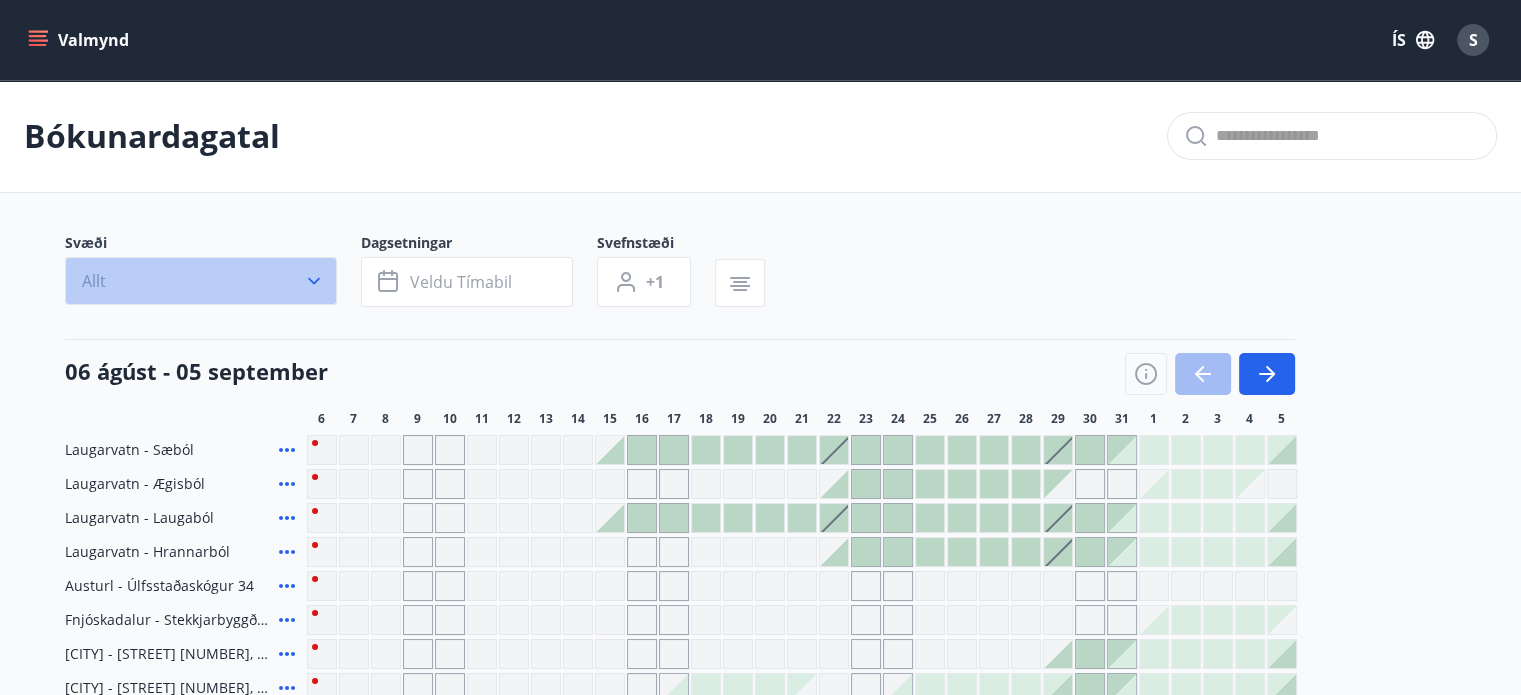 click 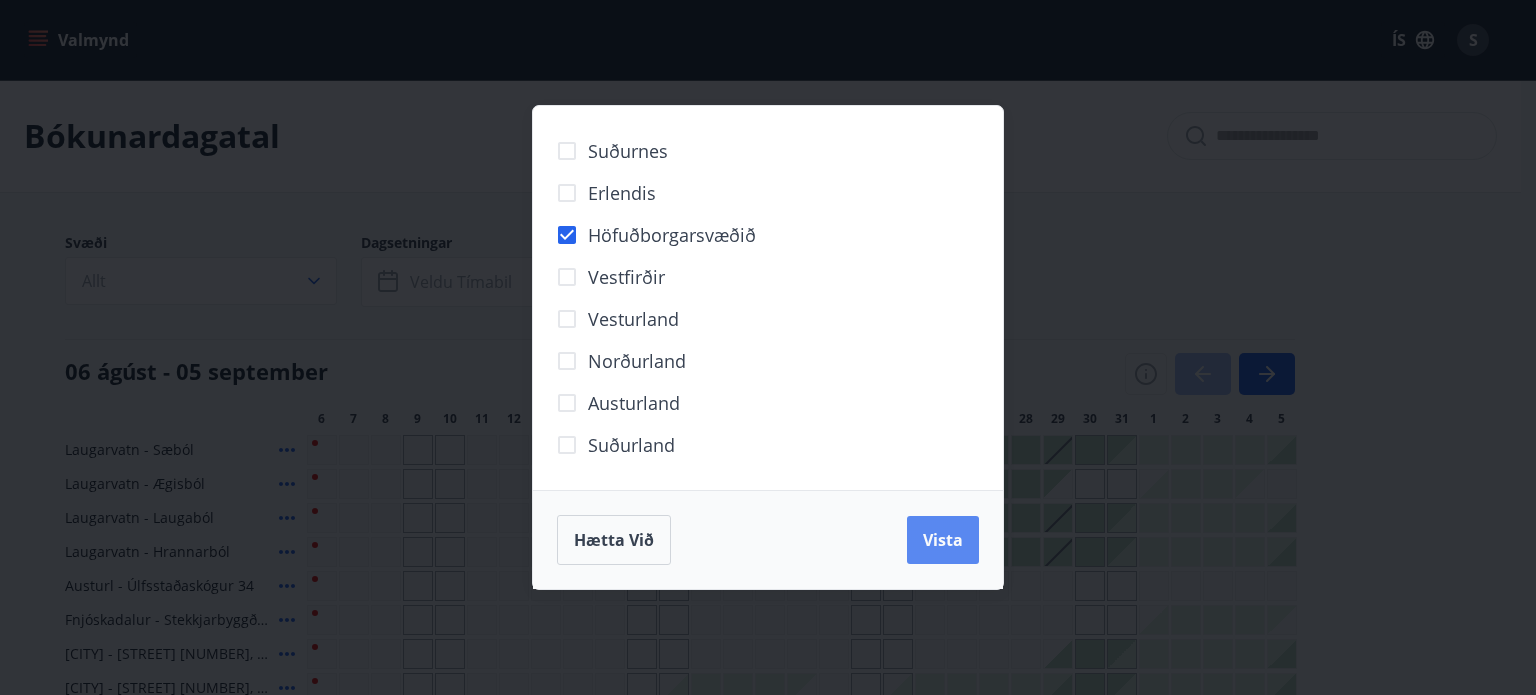 click on "Vista" at bounding box center [943, 540] 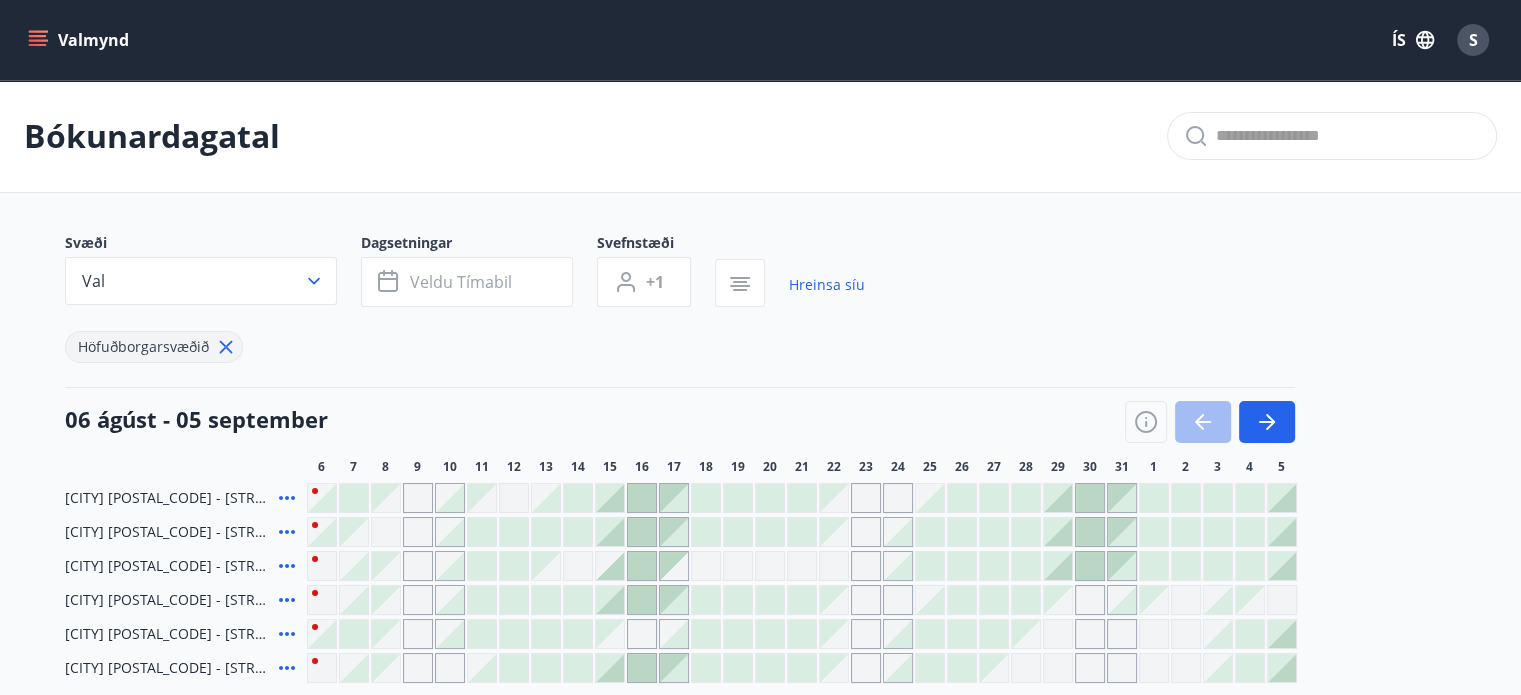 scroll, scrollTop: 235, scrollLeft: 0, axis: vertical 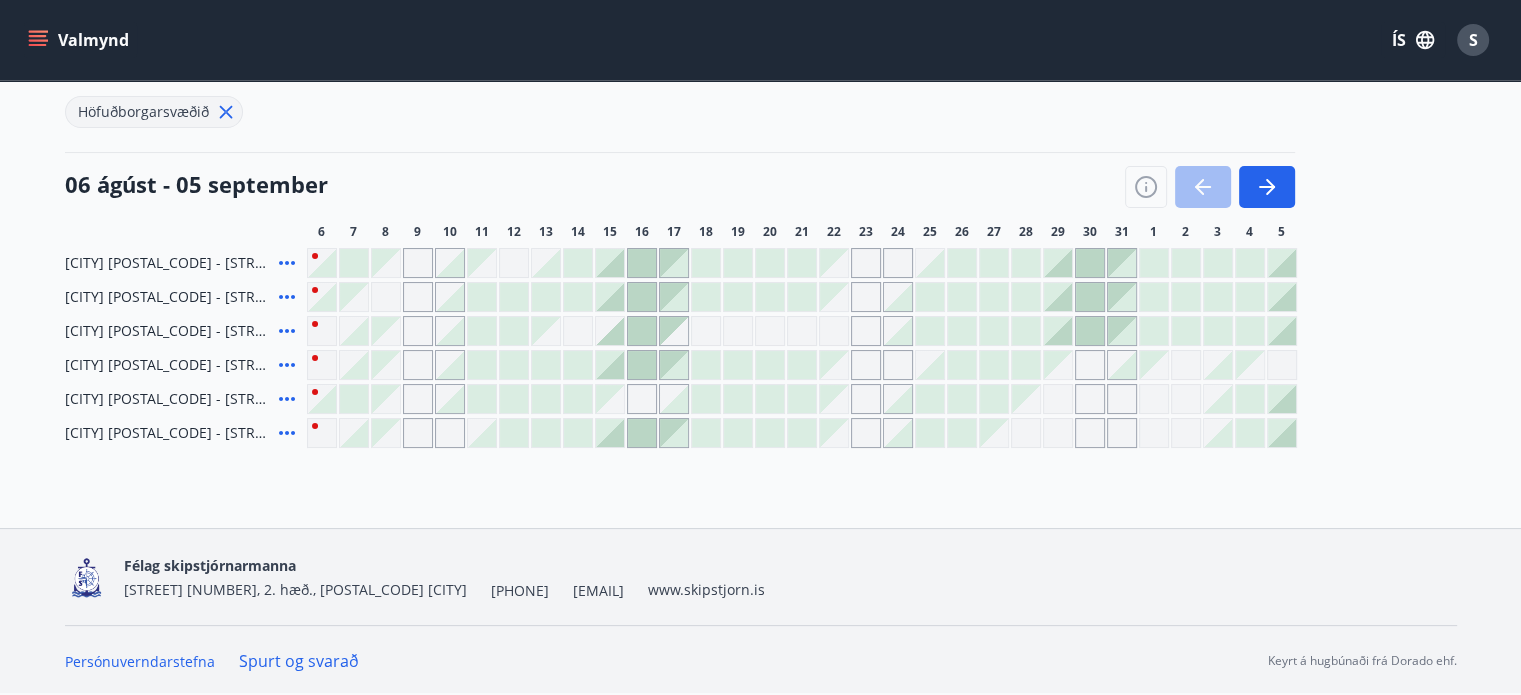 click at bounding box center (546, 331) 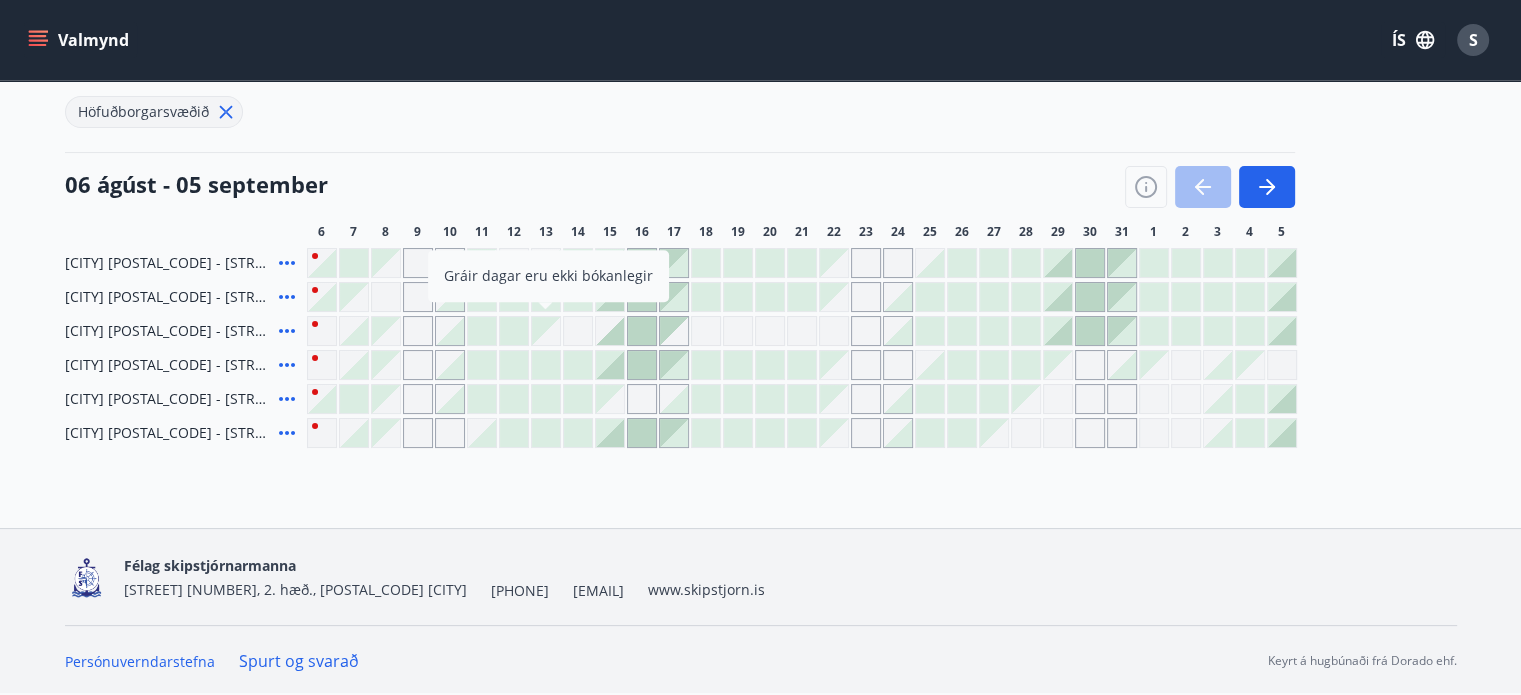 click at bounding box center [578, 331] 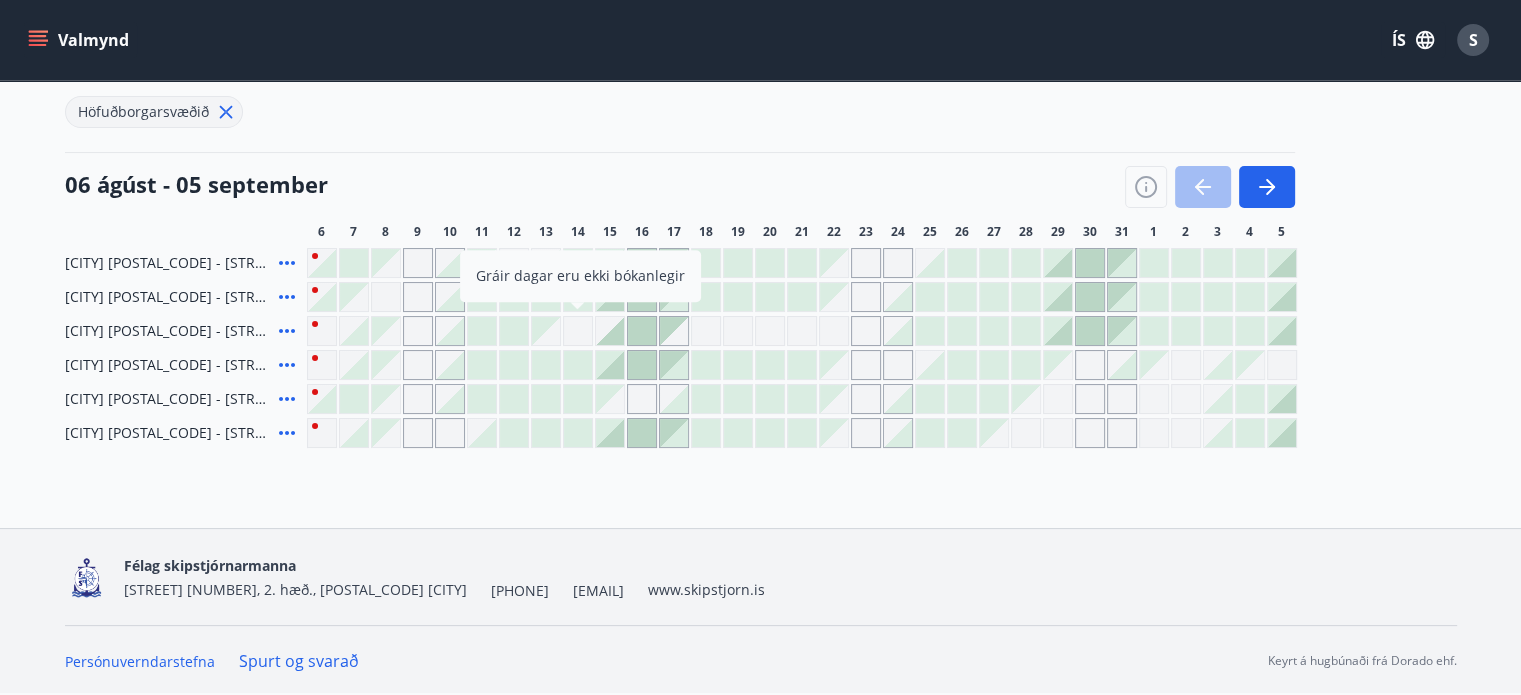 click on "[REGION] 06 ágúst - 05 september 6 7 8 9 10 11 12 13 14 15 16 17 18 19 20 21 22 23 24 25 26 27 28 29 30 31 1 2 3 4 5 [CITY] [POSTAL_CODE] - [STREET] [NUMBER], [CITY] [POSTAL_CODE] - [STREET] [NUMBER] [CITY] [POSTAL_CODE] - [STREET] [NUMBER], [NUMBER] Gráir dagar eru ekki bókanlegir [CITY] [POSTAL_CODE] - [STREET] [NUMBER], [NUMBER] [CITY] [POSTAL_CODE] - [STREET] [NUMBER], [NUMBER]" at bounding box center [760, 186] 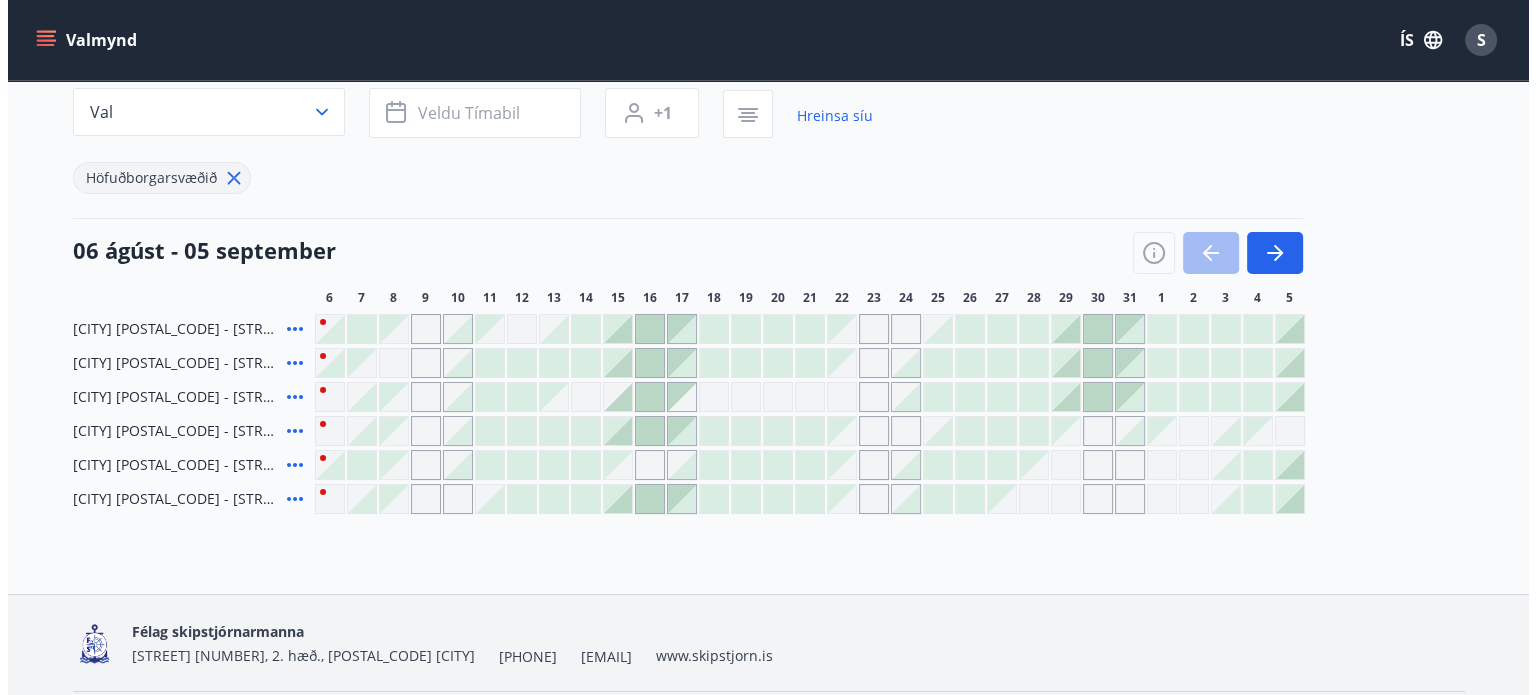 scroll, scrollTop: 135, scrollLeft: 0, axis: vertical 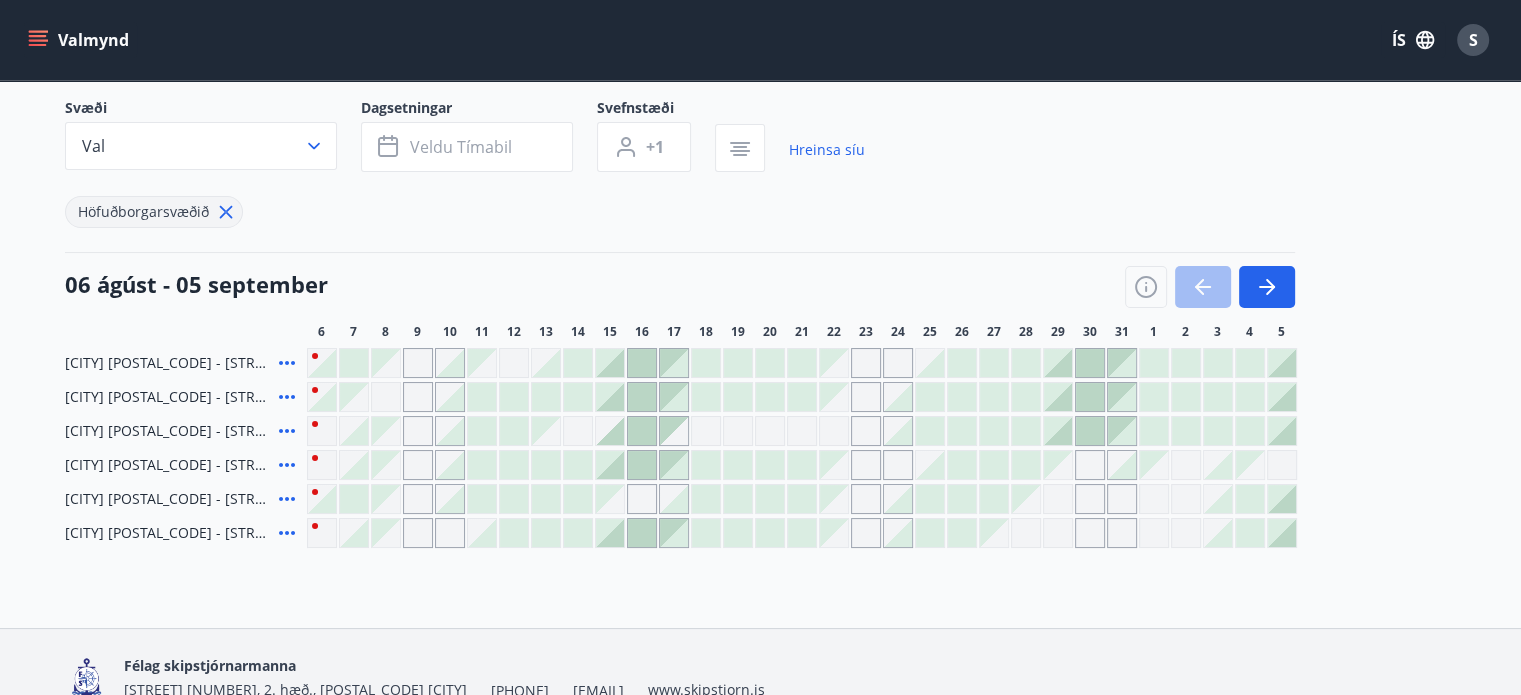 click 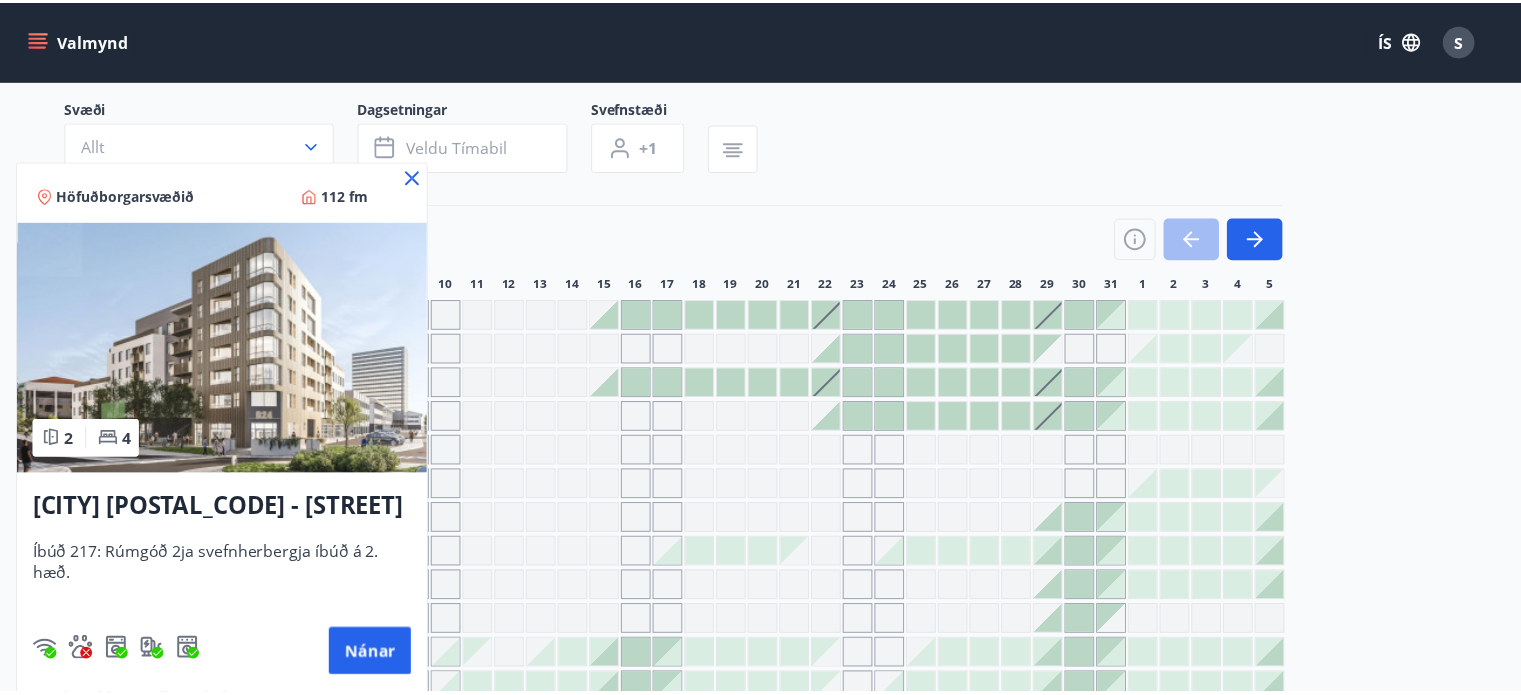 scroll, scrollTop: 0, scrollLeft: 0, axis: both 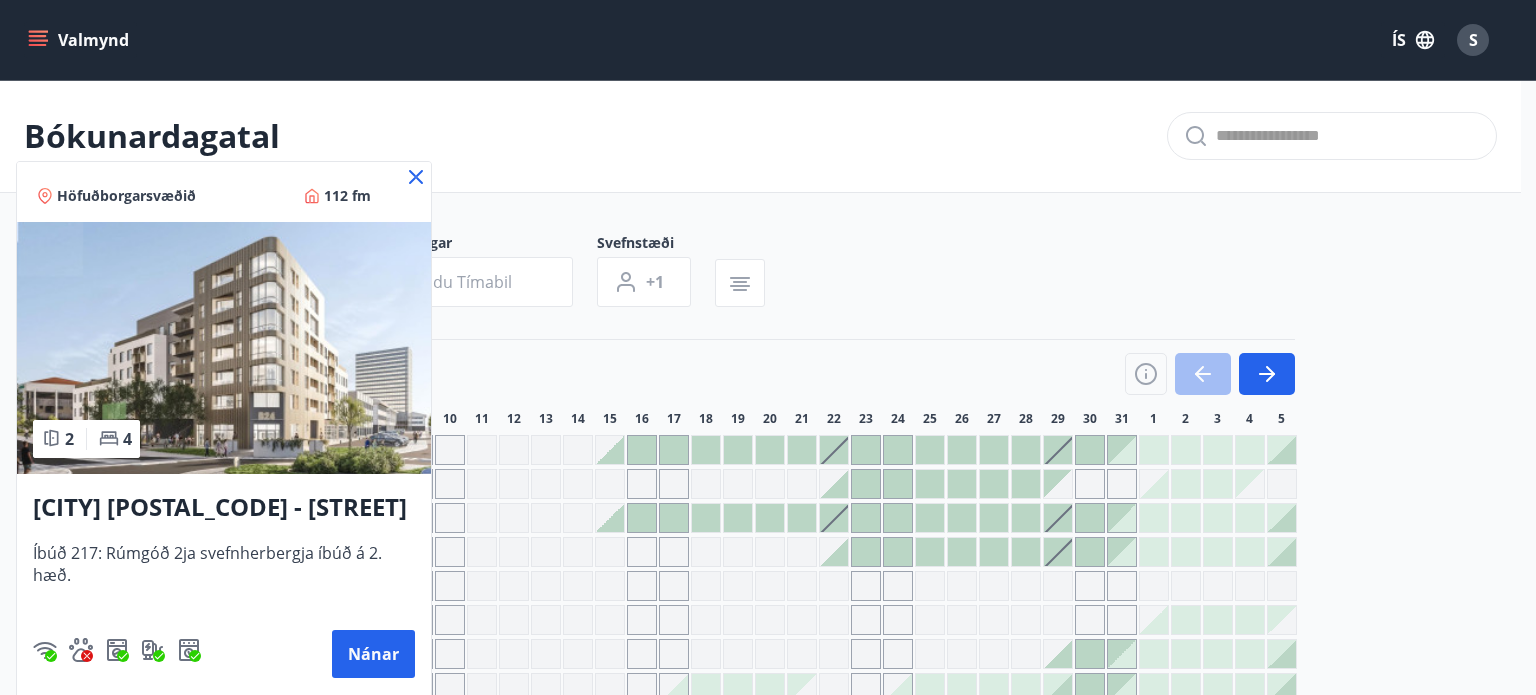 click 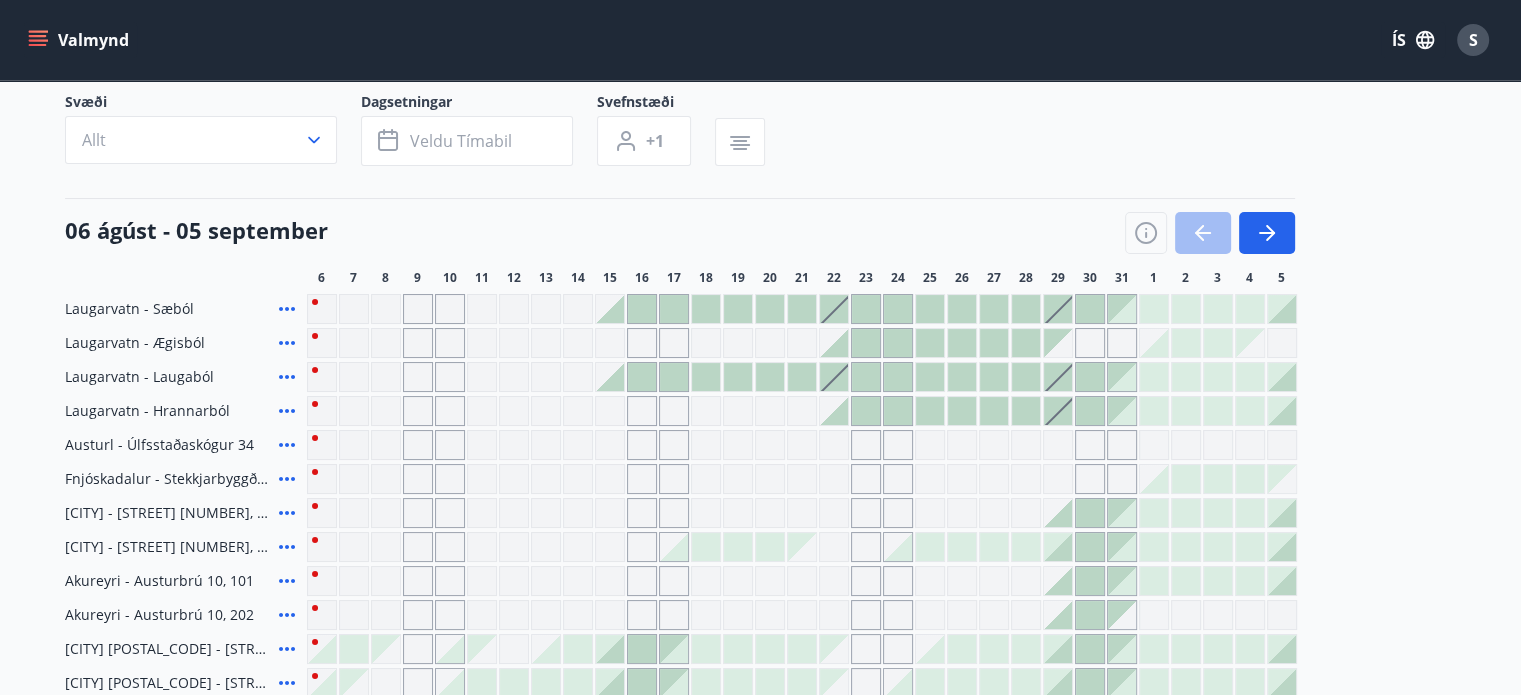 scroll, scrollTop: 95, scrollLeft: 0, axis: vertical 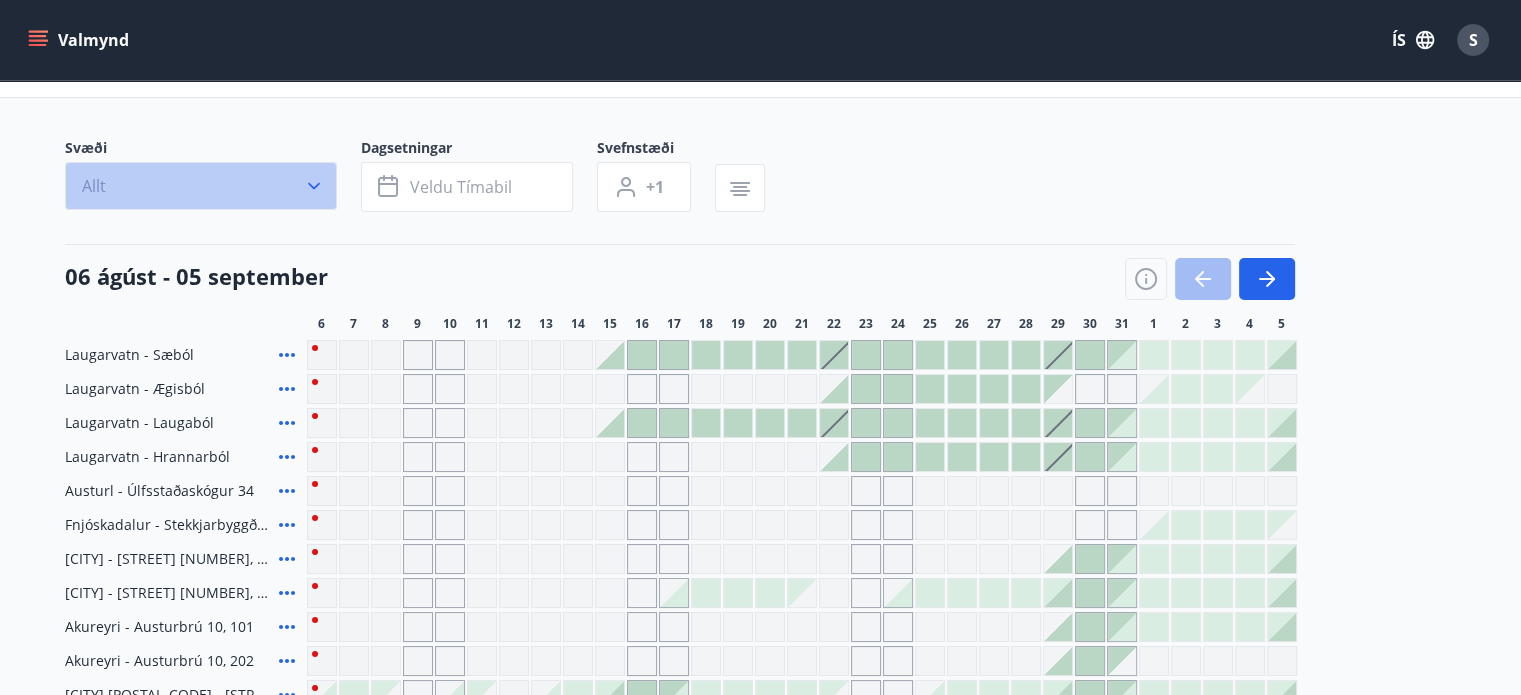 click 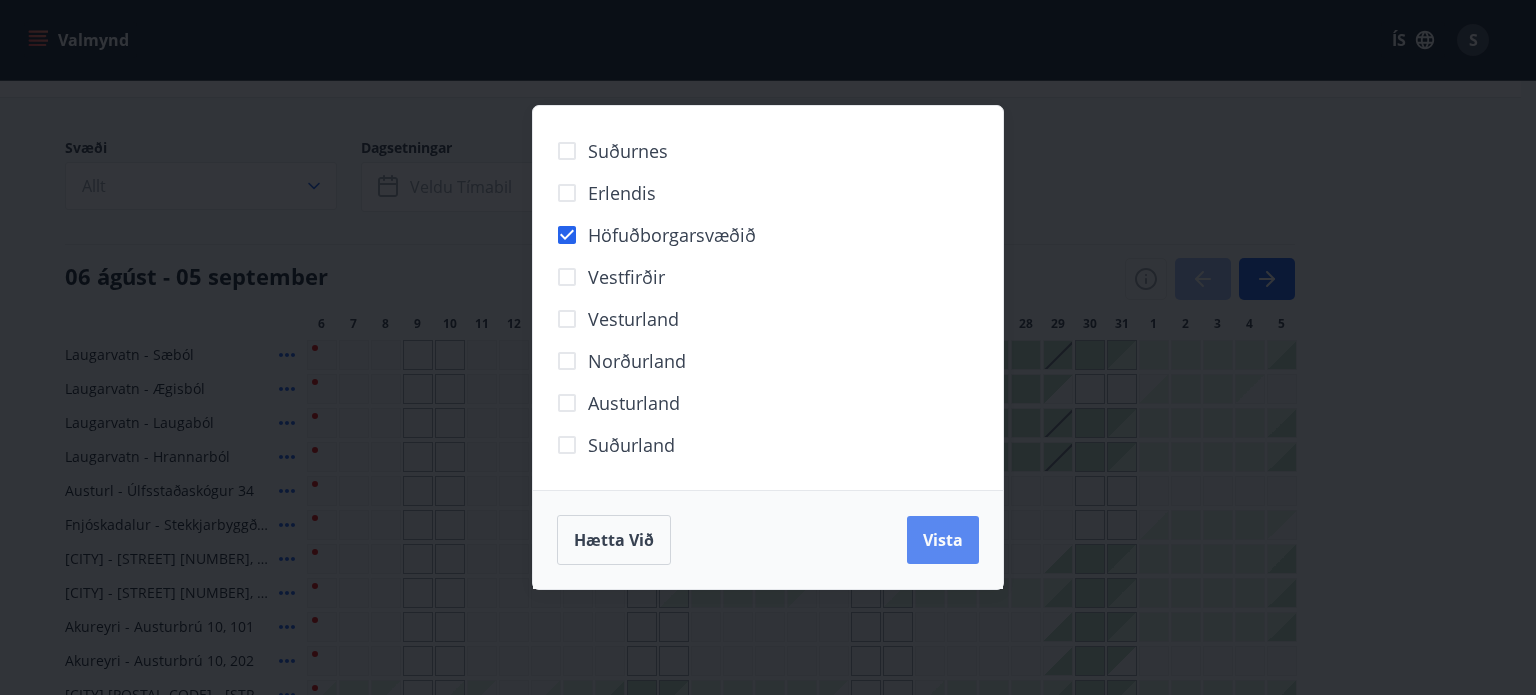 click on "Vista" at bounding box center (943, 540) 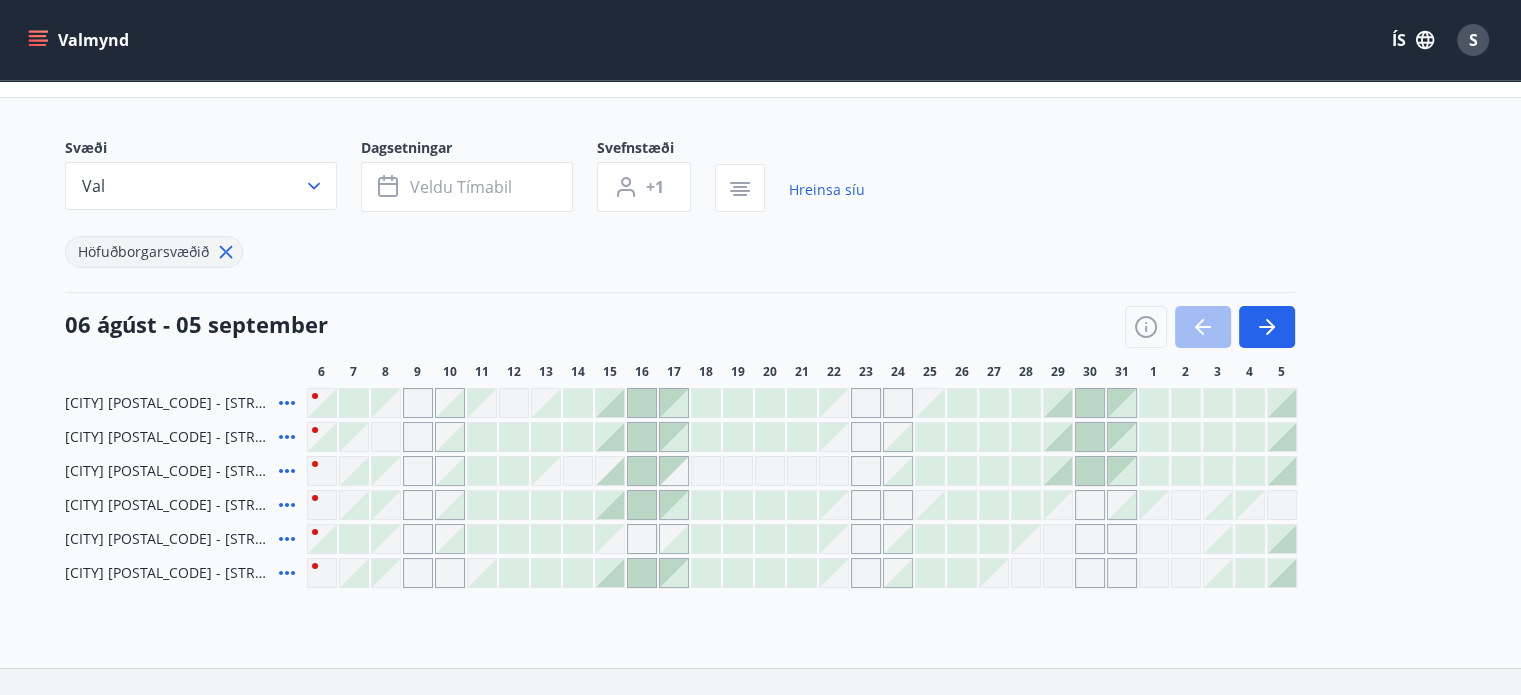 scroll, scrollTop: 195, scrollLeft: 0, axis: vertical 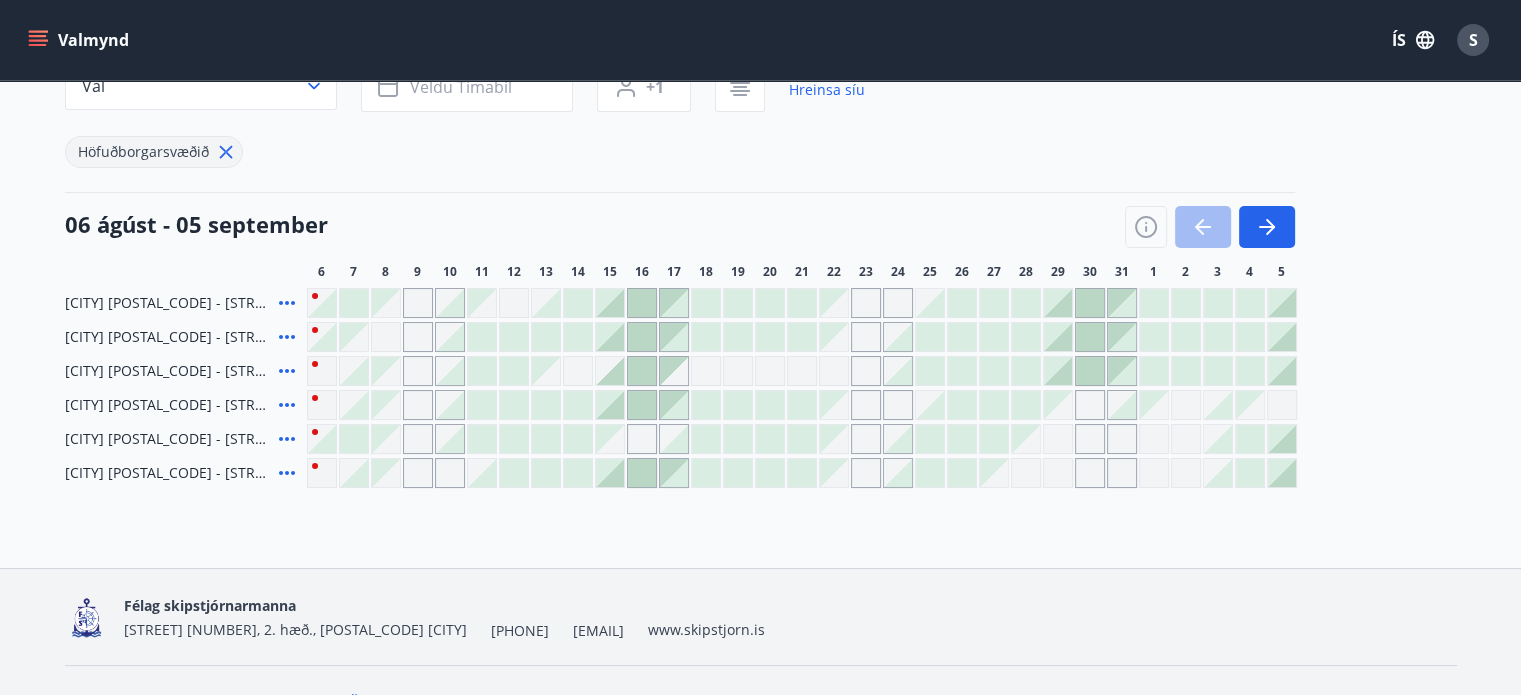 click 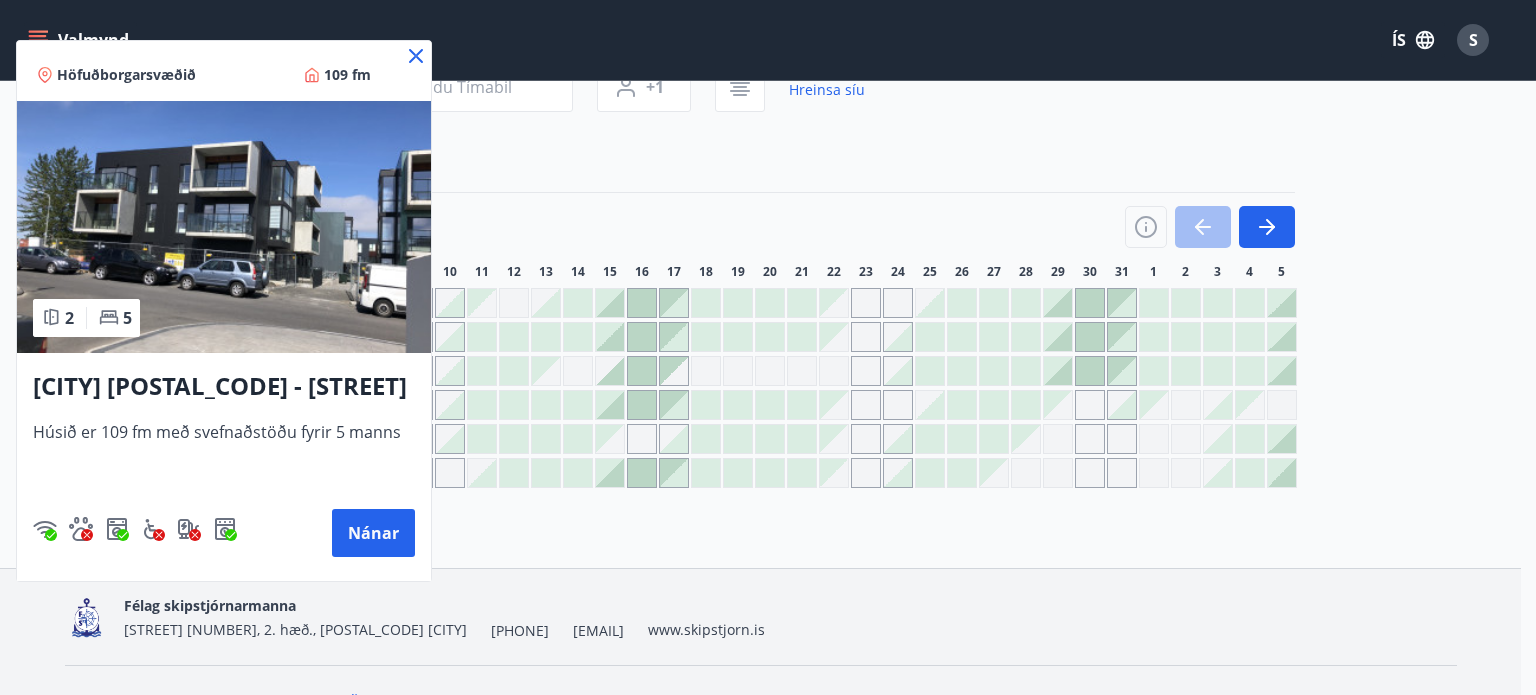 click 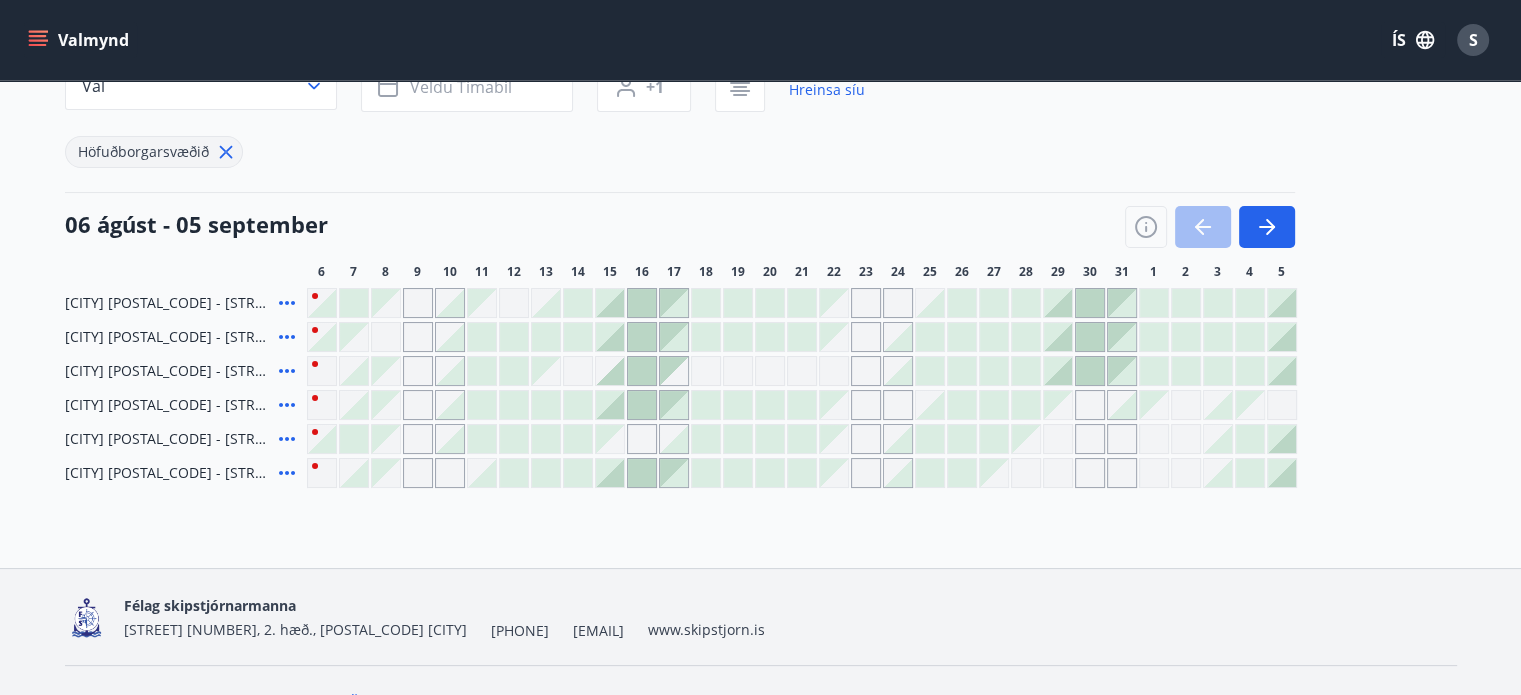 click 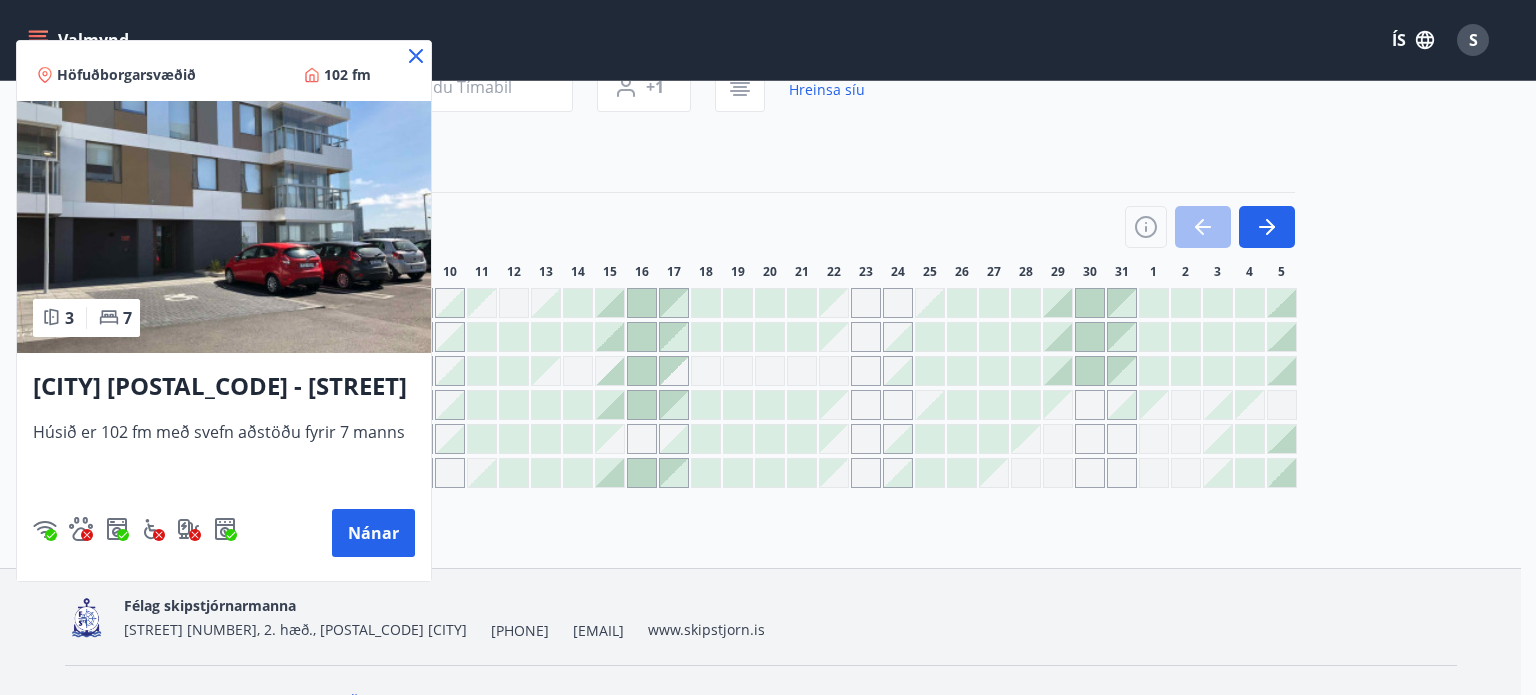 click 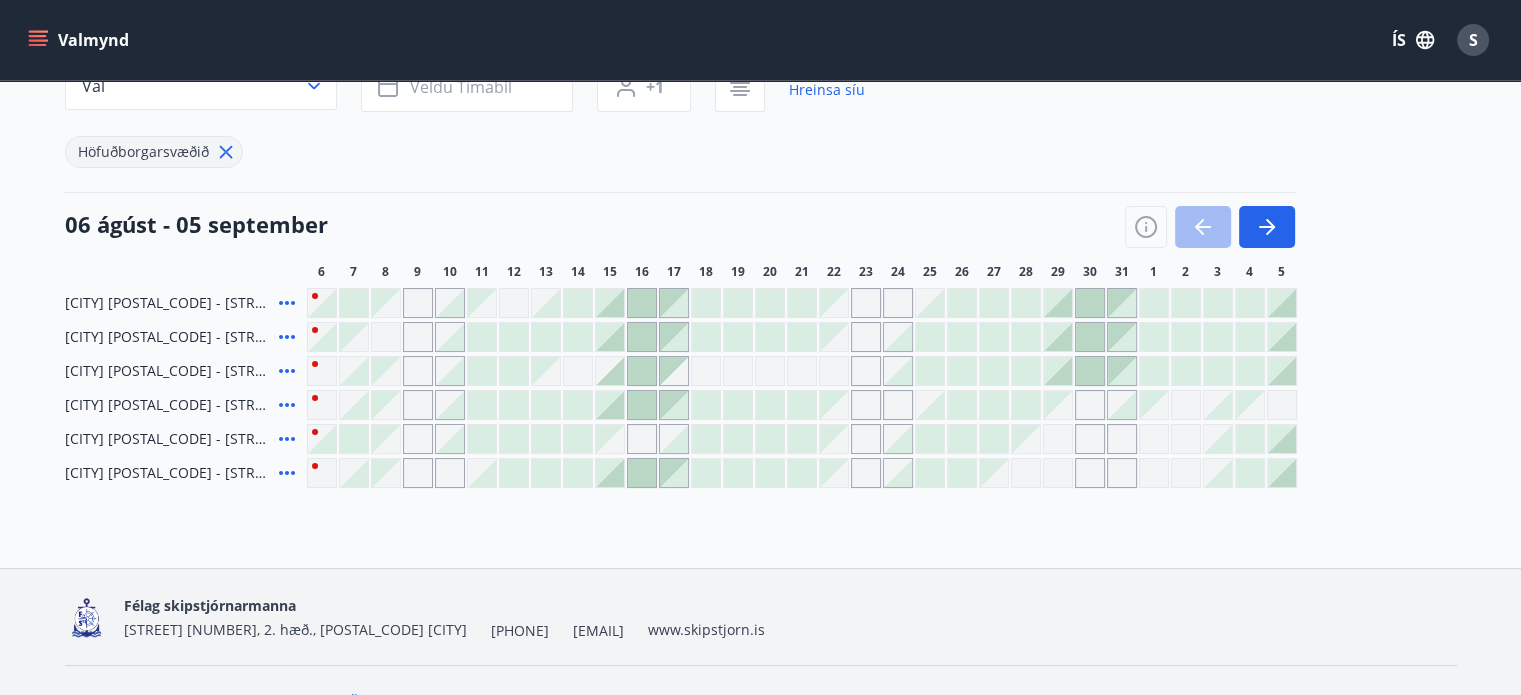 click at bounding box center (546, 337) 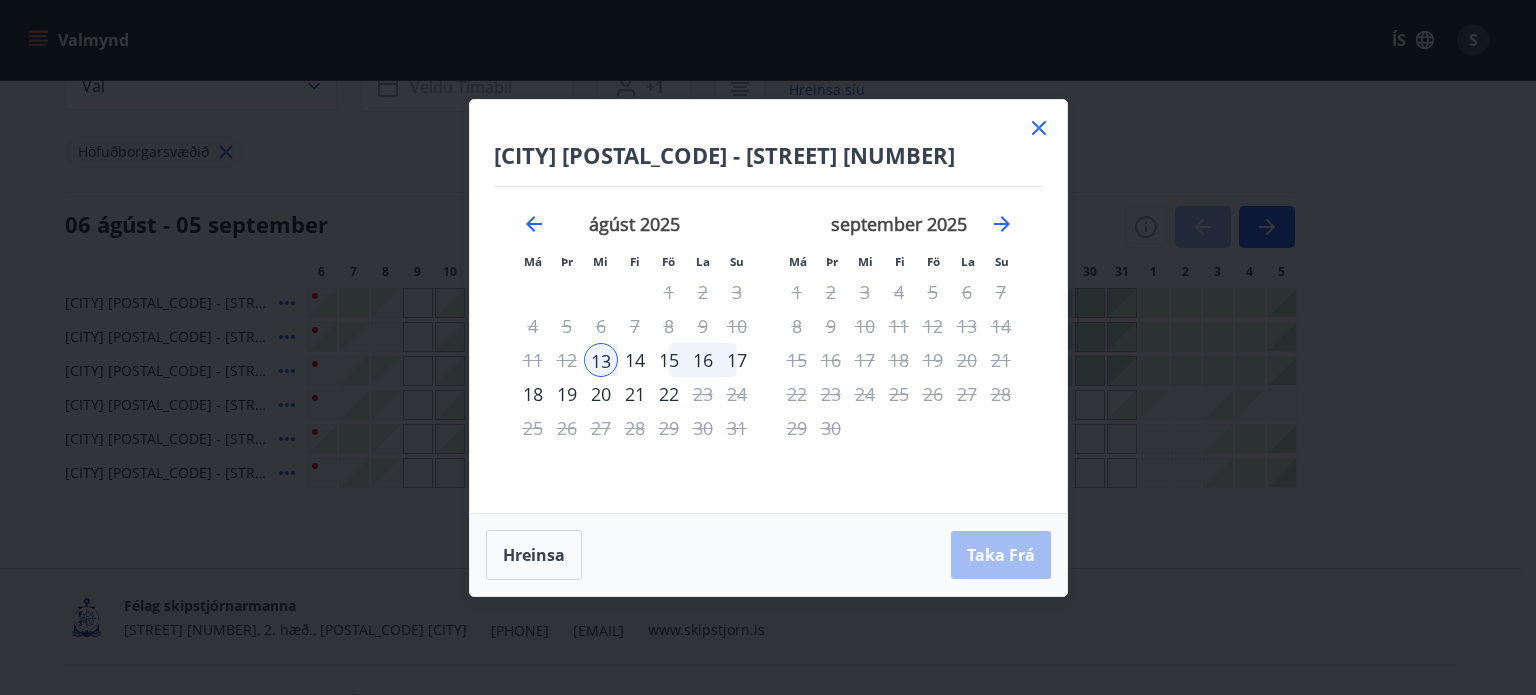 click on "15" at bounding box center (669, 360) 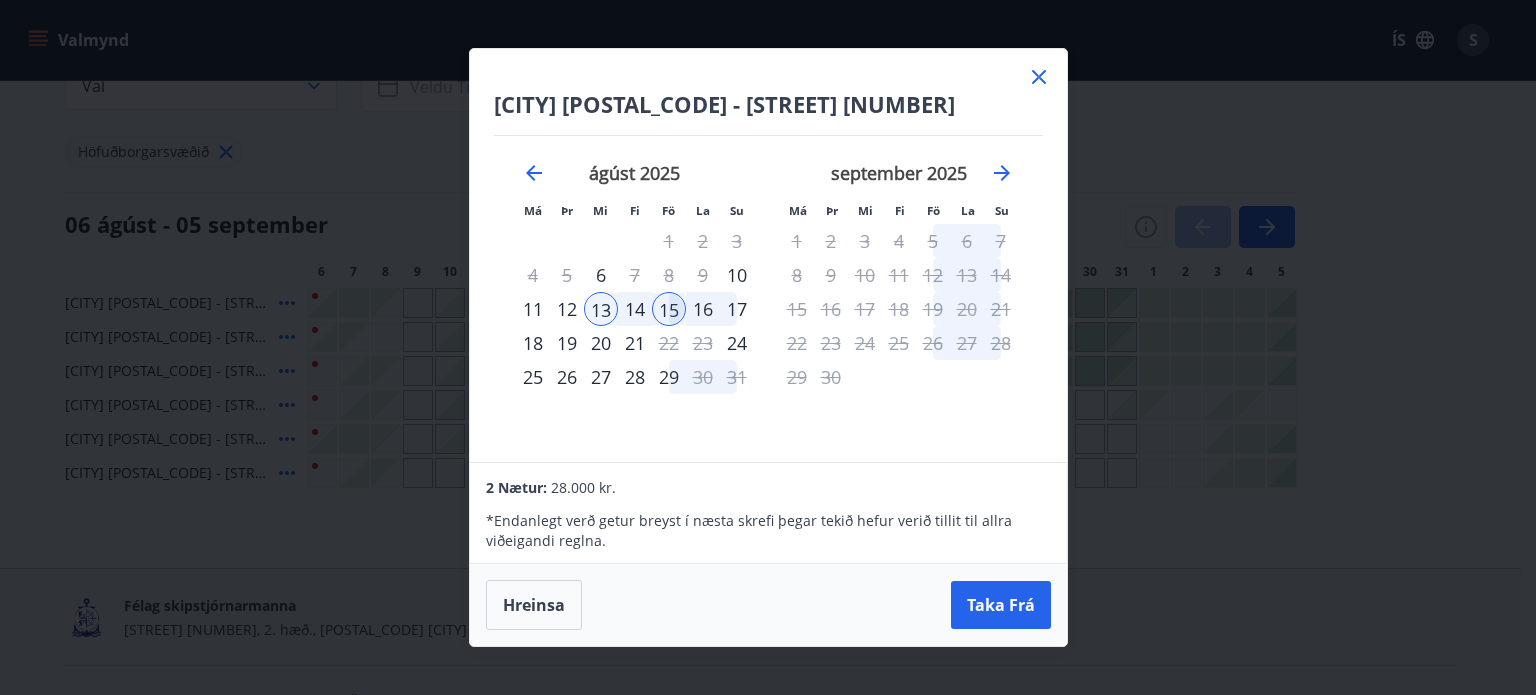 click 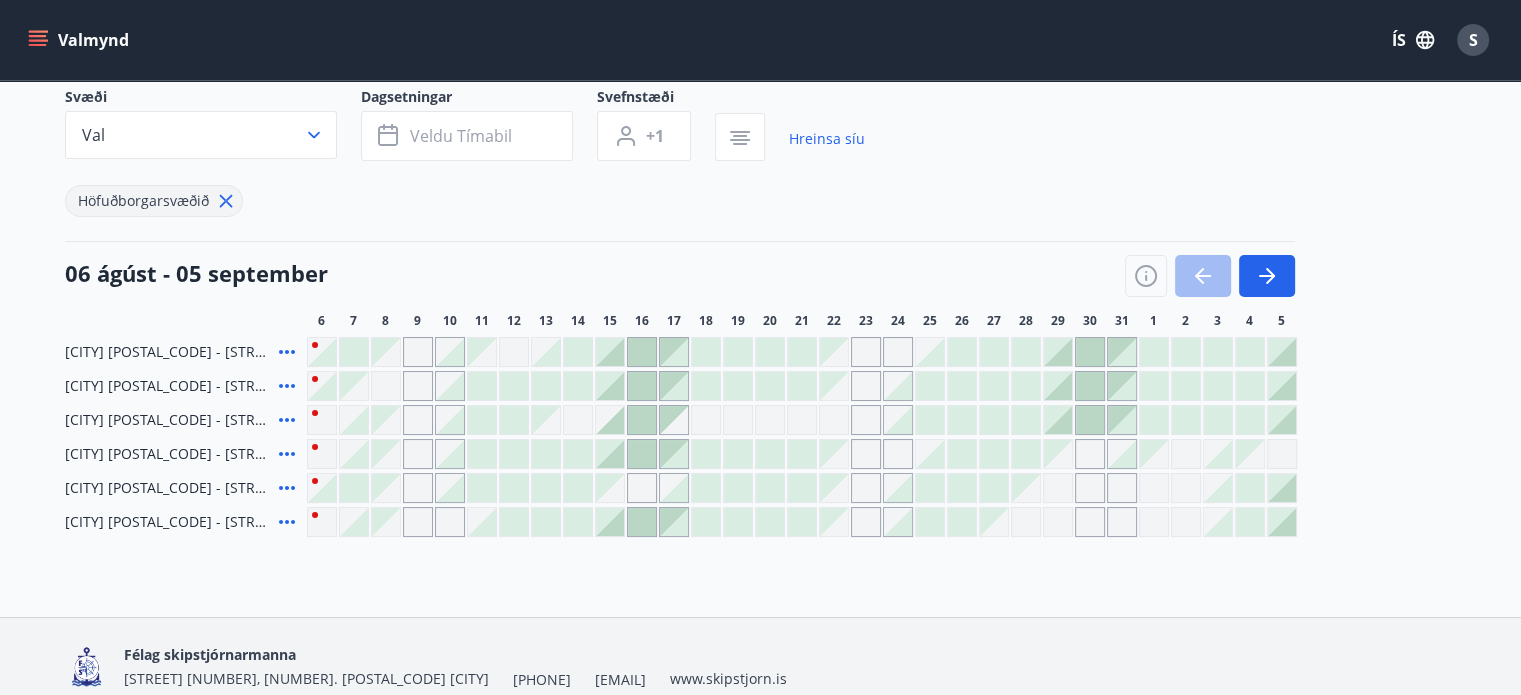 scroll, scrollTop: 100, scrollLeft: 0, axis: vertical 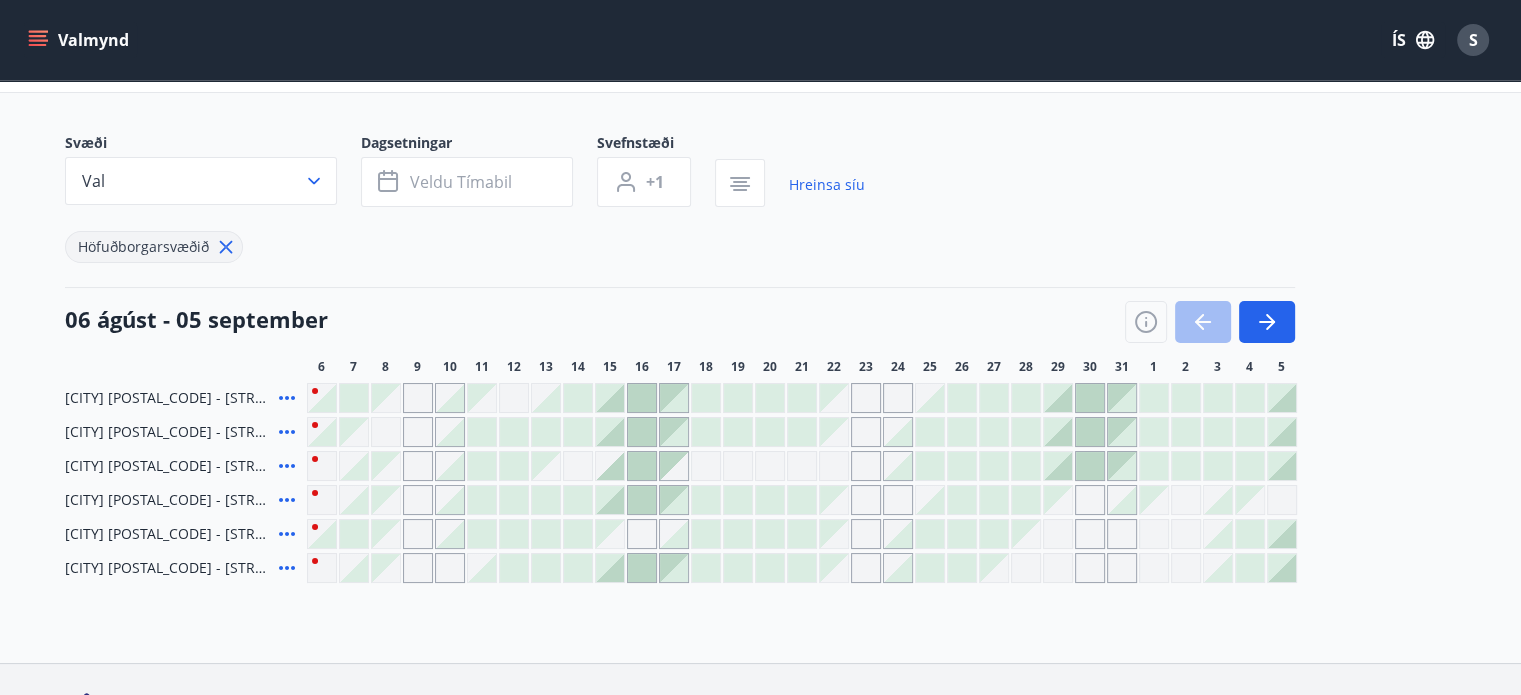 click on "Svæði Val Dagsetningar Veldu tímabil Svefnstæði +1 Hreinsa síu Höfuðborgarsvæðið" at bounding box center (761, 198) 